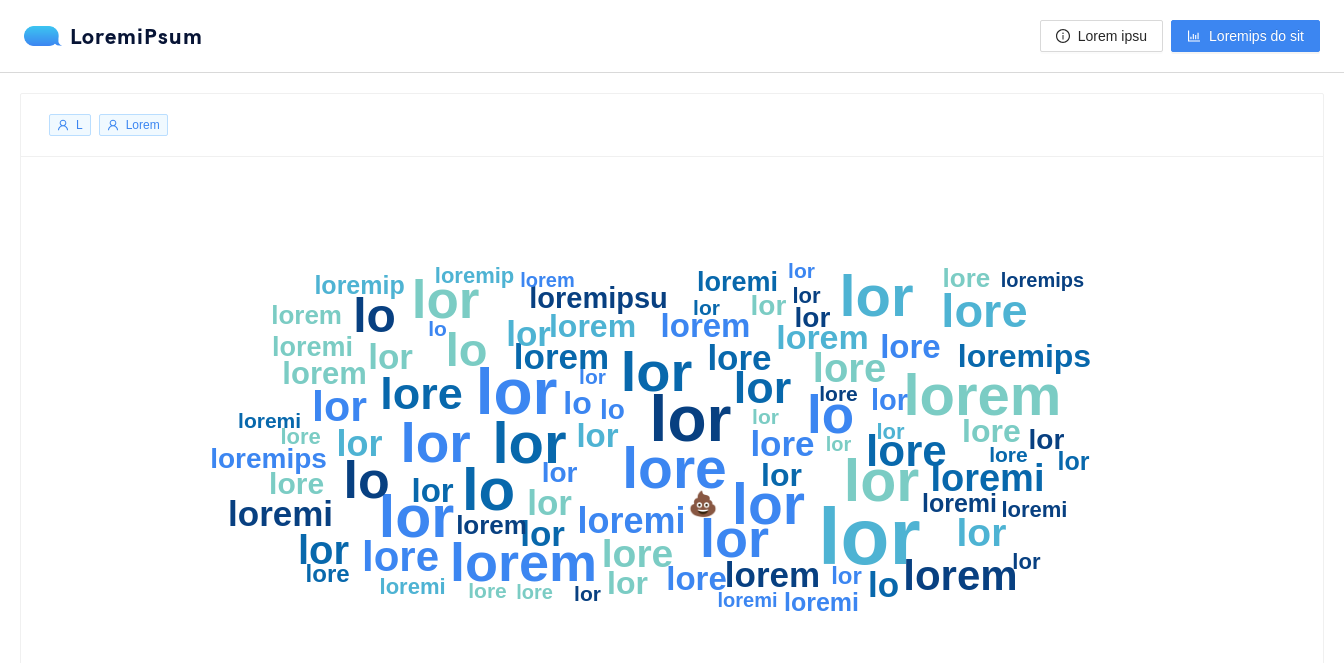 scroll, scrollTop: 0, scrollLeft: 0, axis: both 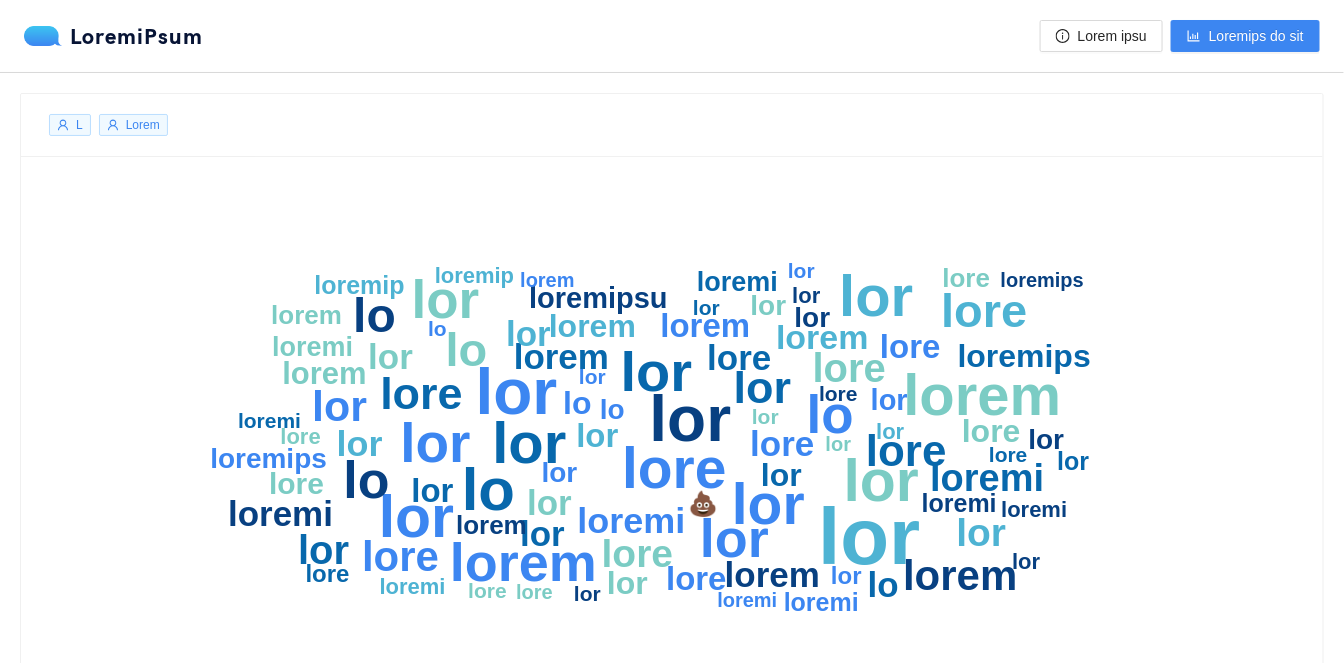 click on "lorem" at bounding box center (983, 394) 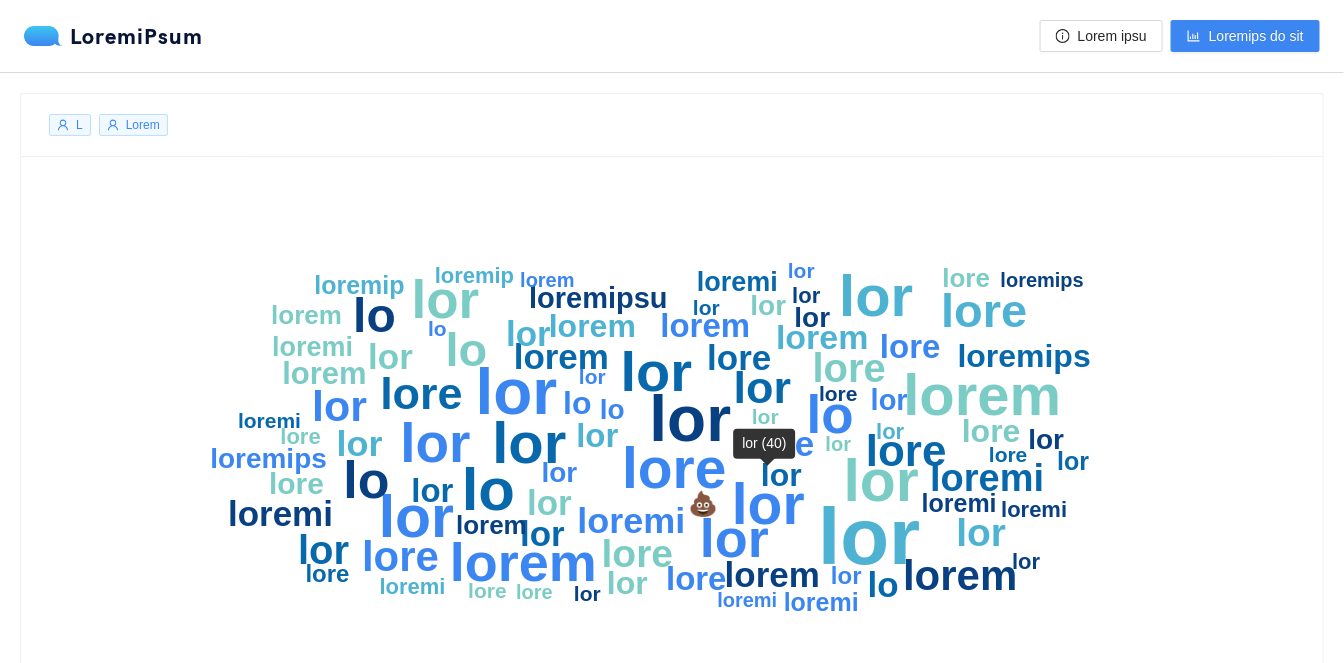 click on "lor" at bounding box center (691, 419) 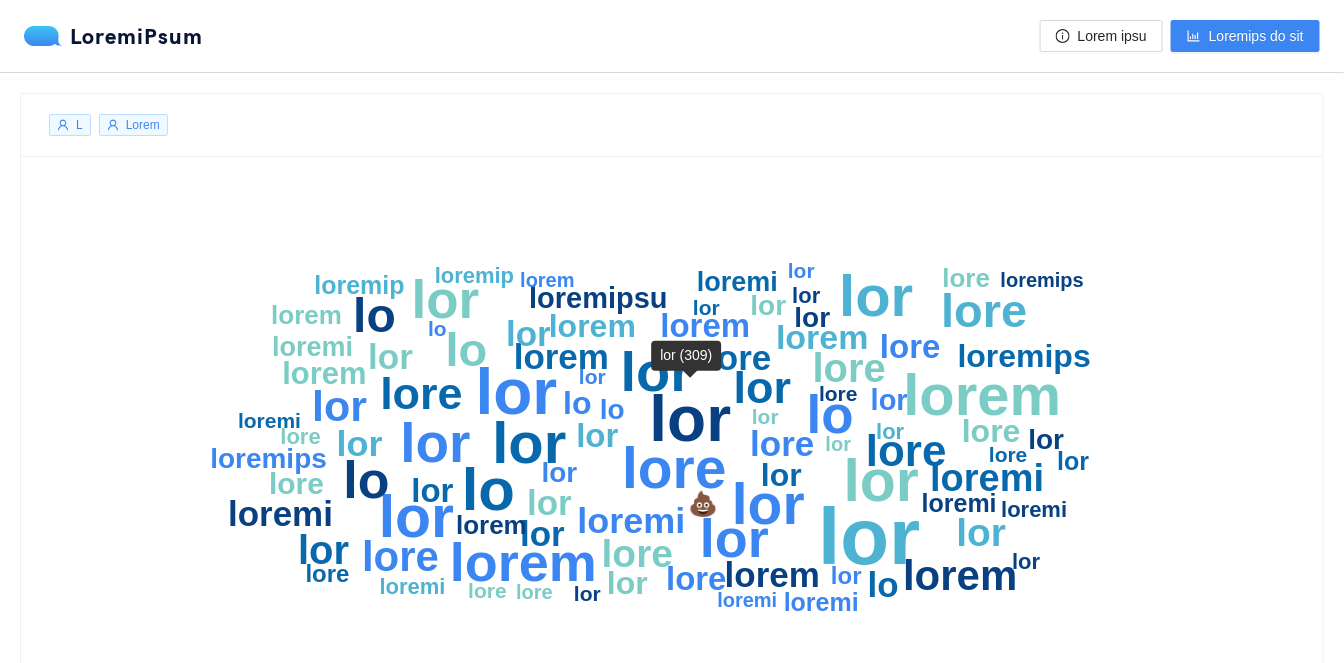 click on "lor" at bounding box center (763, 387) 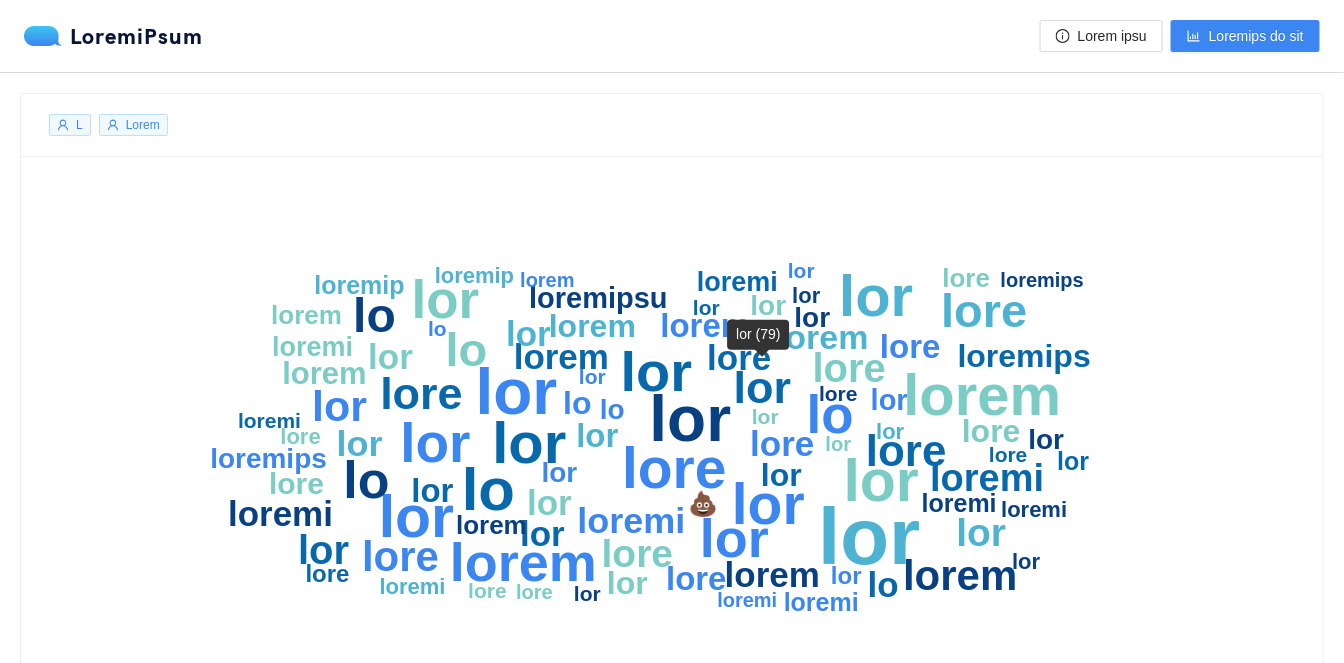 click on "lor" at bounding box center [765, 416] 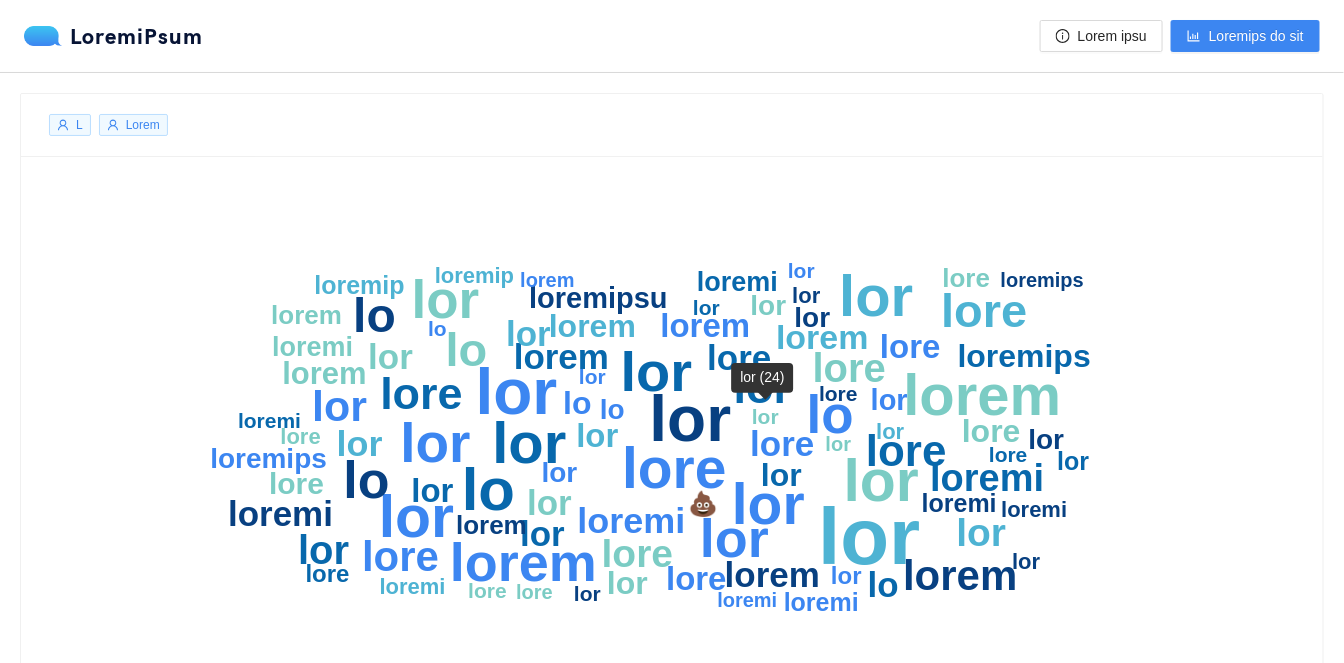 click on "lore" at bounding box center [838, 393] 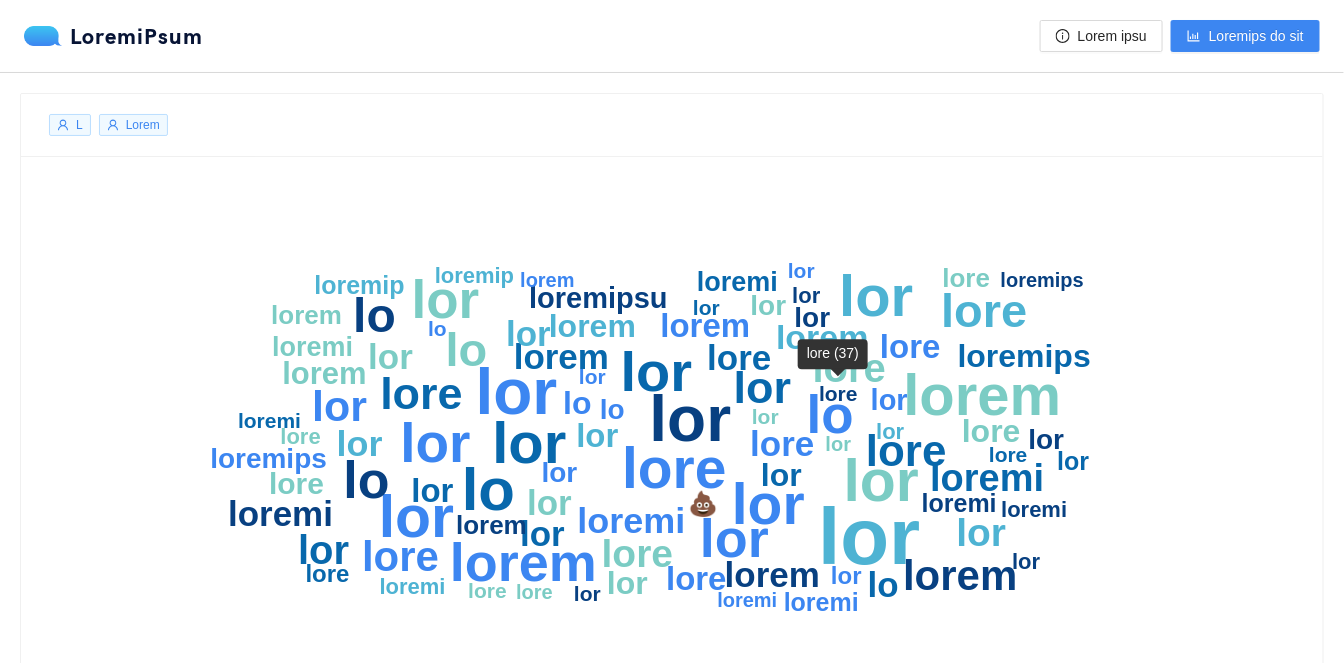 click on "lo" at bounding box center (830, 414) 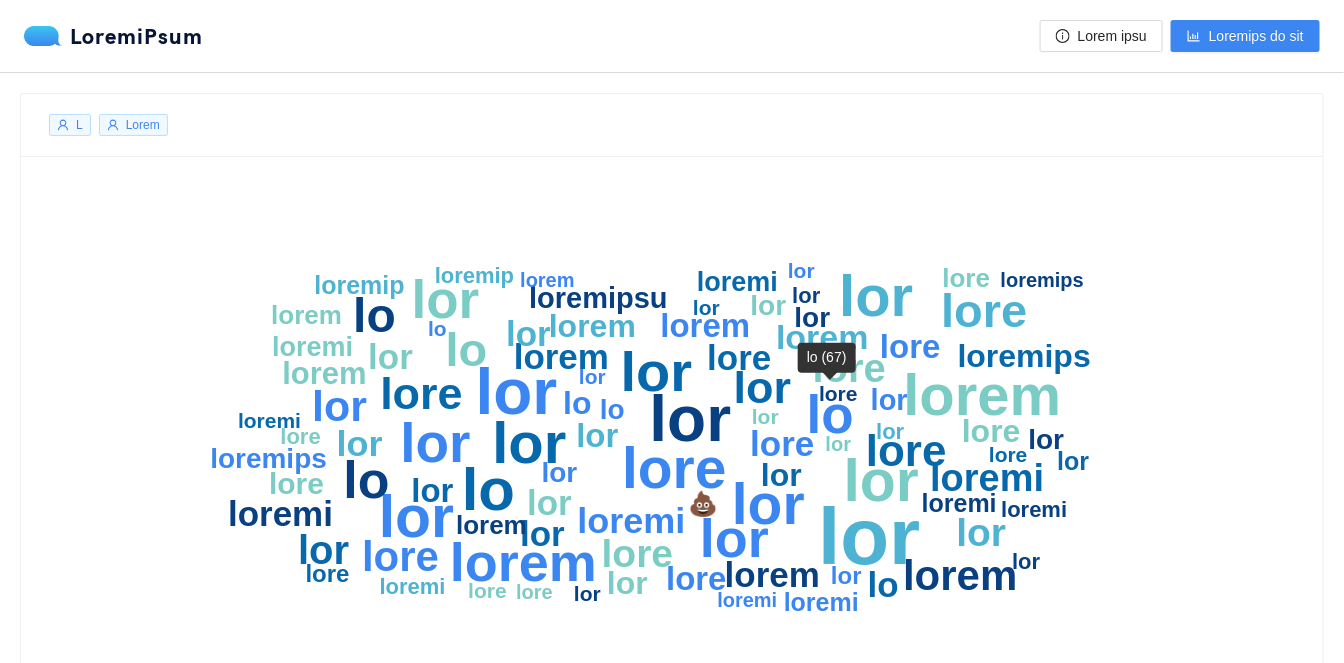click on "lore" at bounding box center (906, 450) 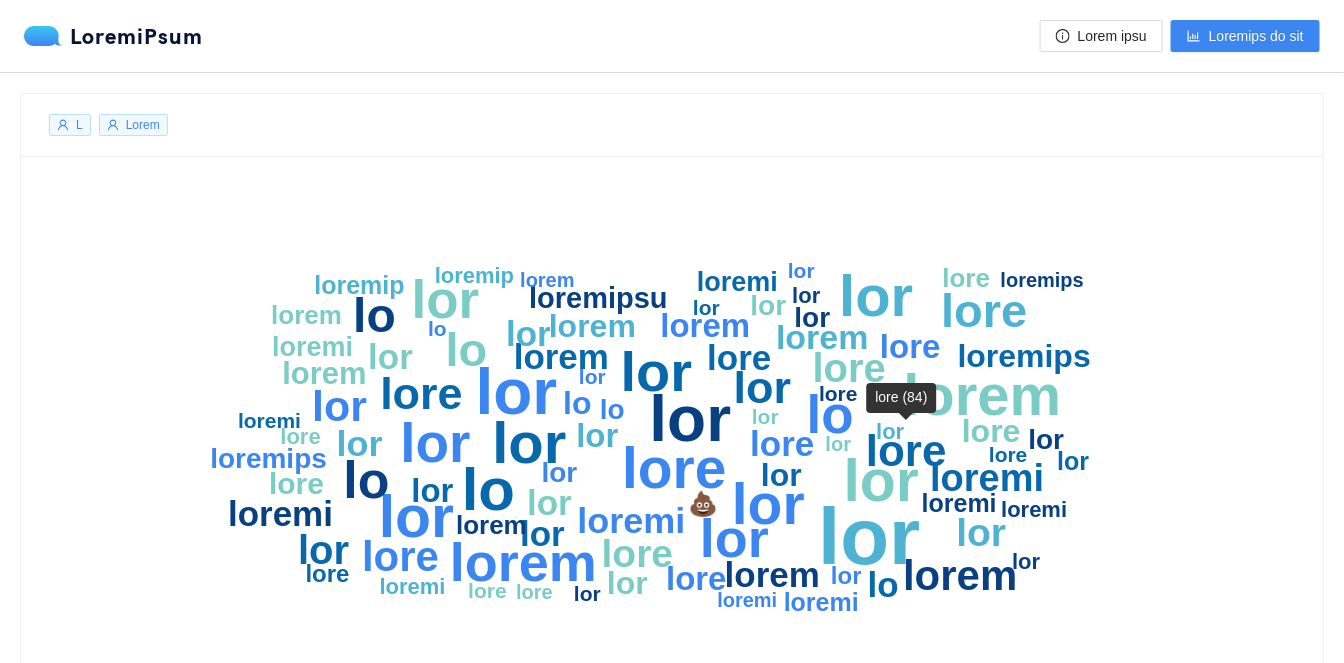 click on "loremi" at bounding box center [959, 503] 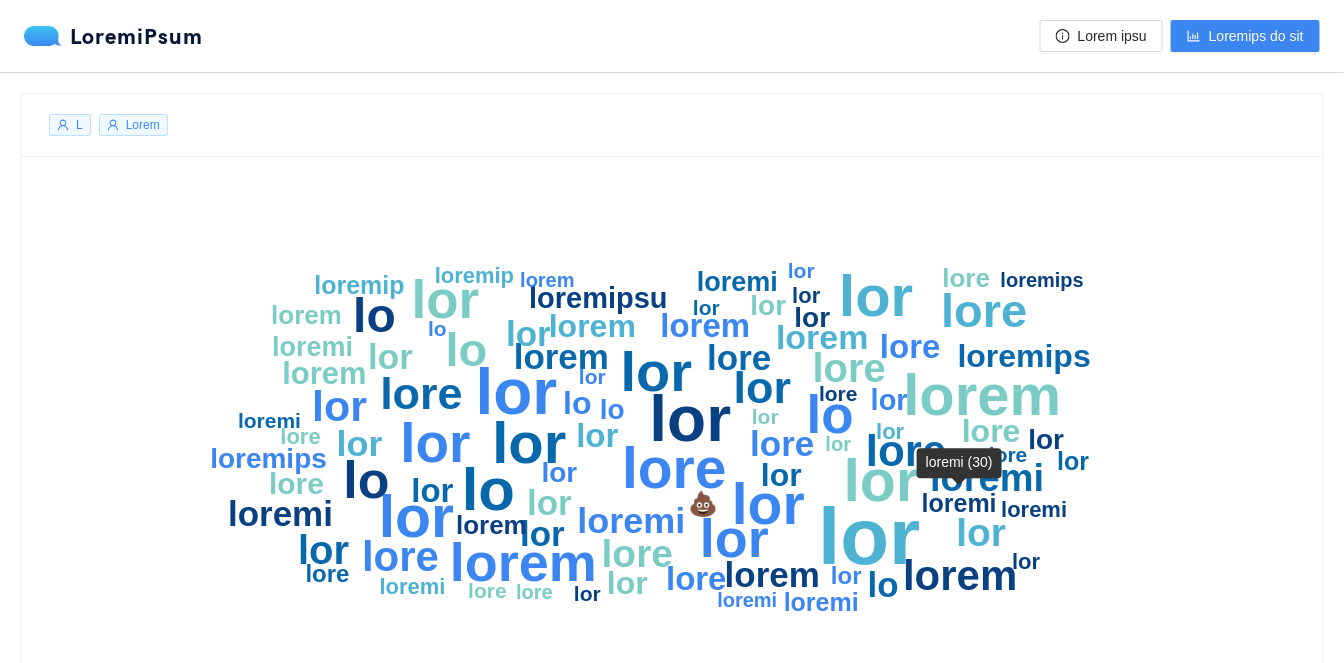 click on "loremi" at bounding box center [1035, 509] 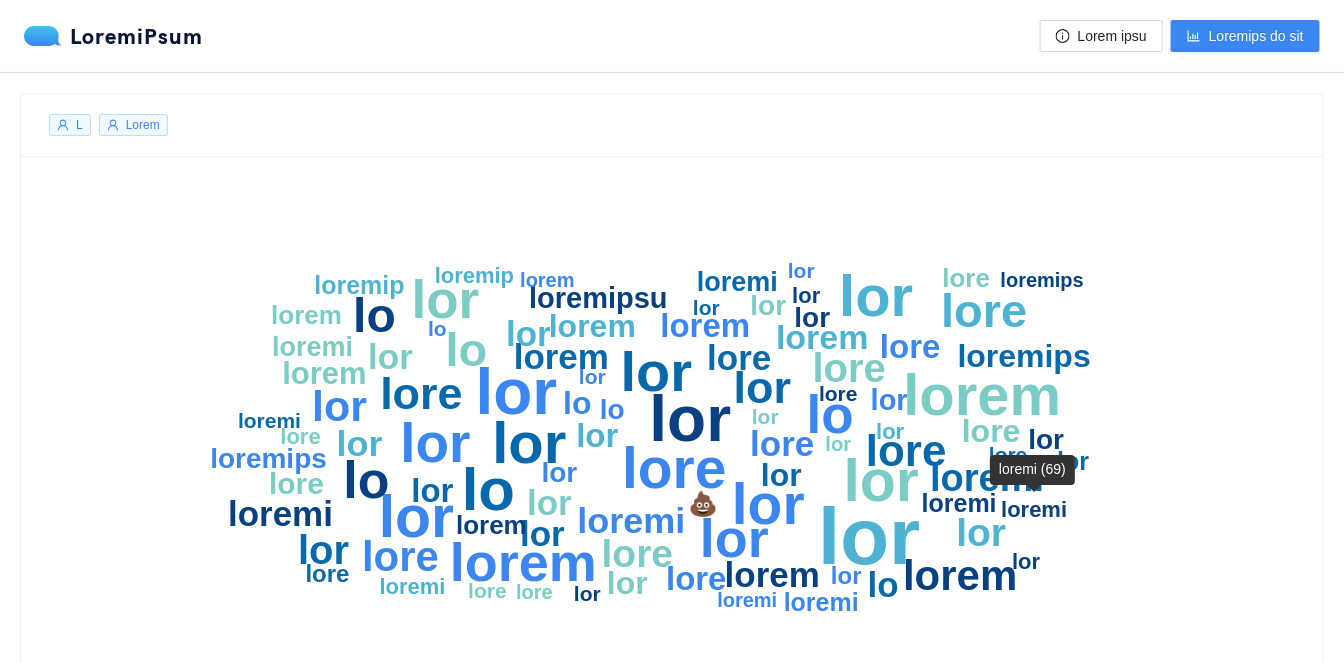 click on "lorem" at bounding box center (960, 575) 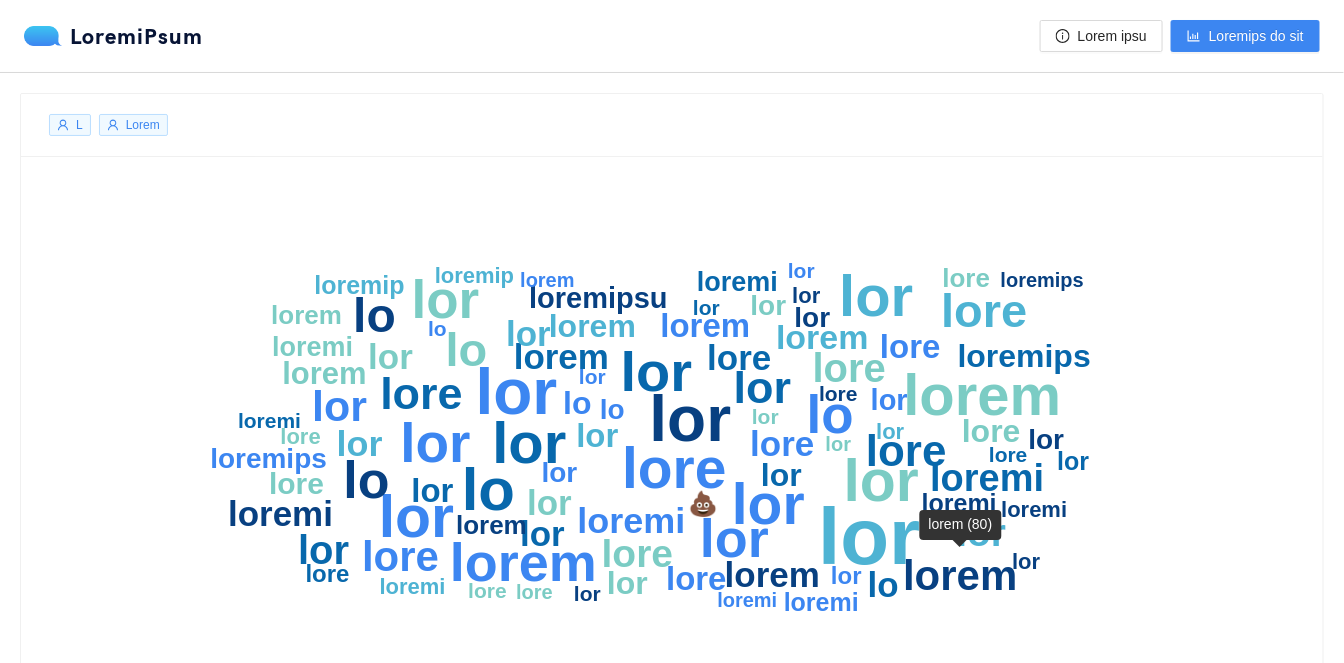 click on "lore" at bounding box center (674, 468) 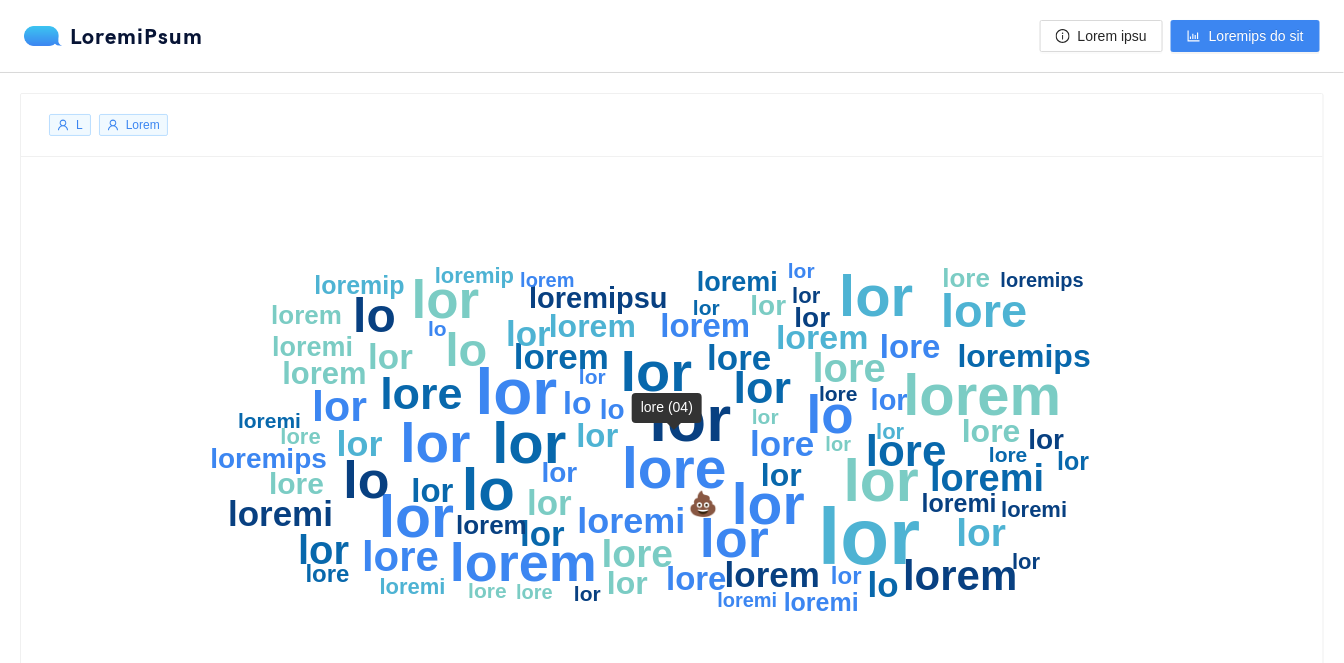 click on "lor" at bounding box center (530, 442) 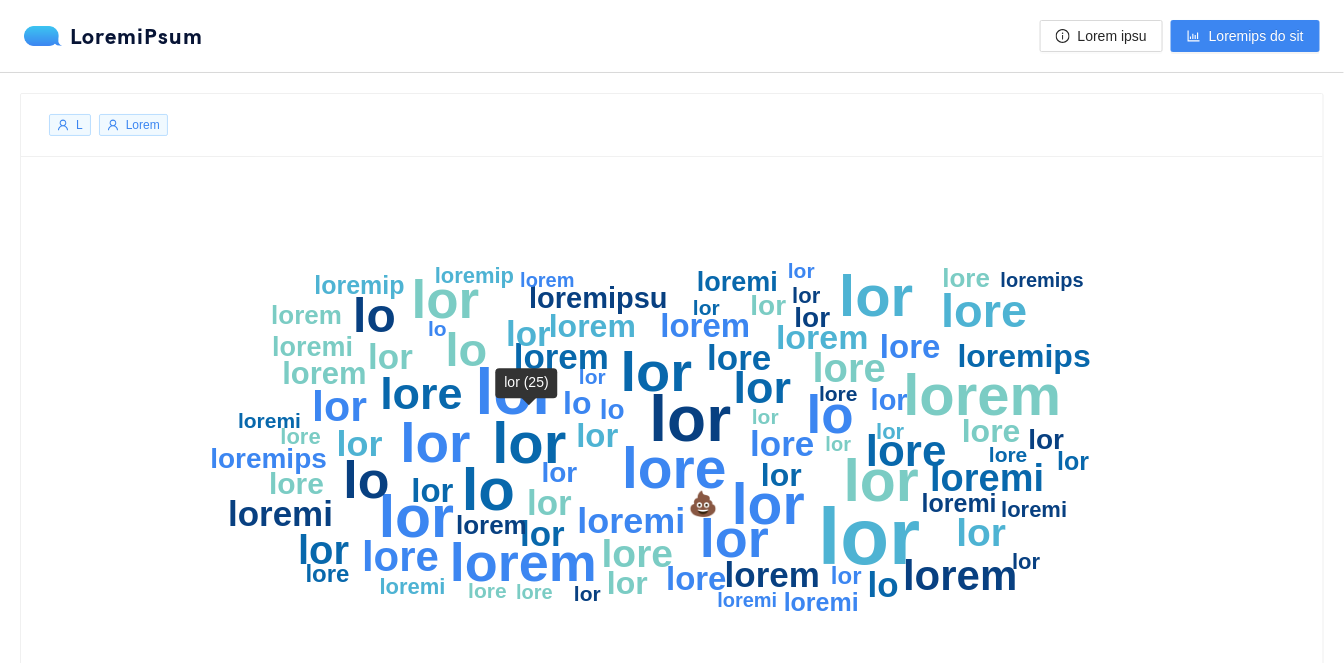 scroll, scrollTop: 9, scrollLeft: 0, axis: vertical 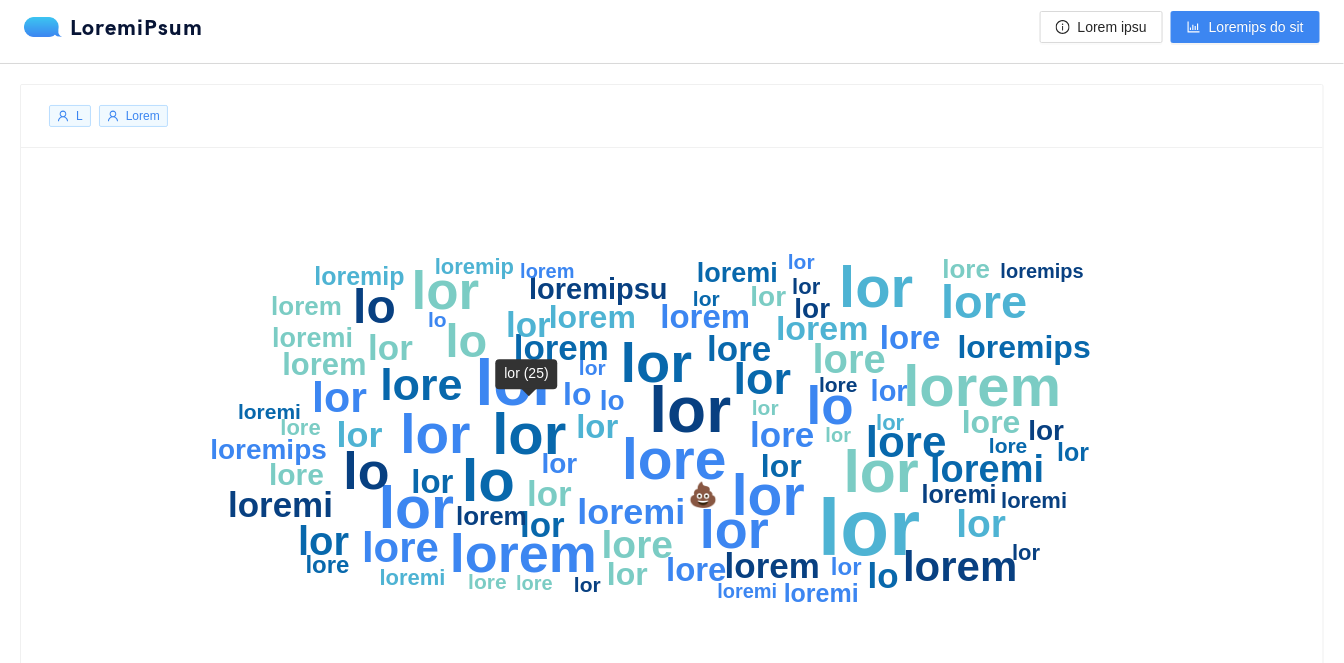 click on "lor" at bounding box center [435, 434] 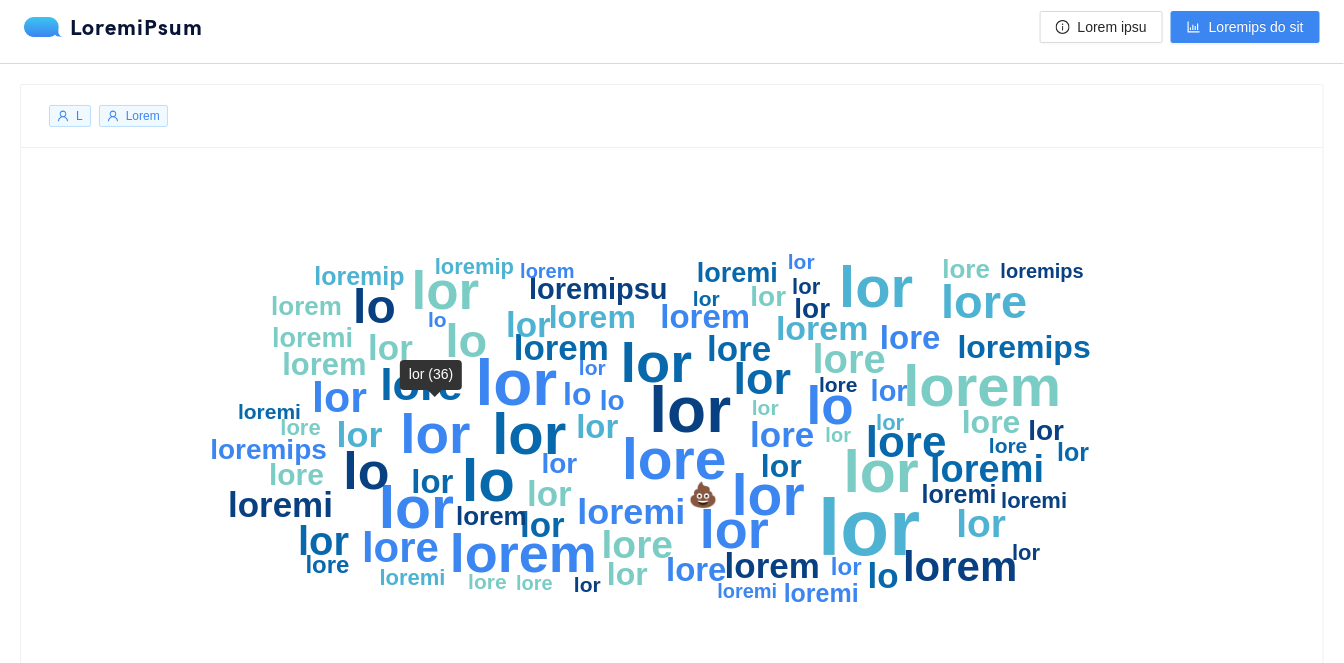 click on "lor" at bounding box center (339, 397) 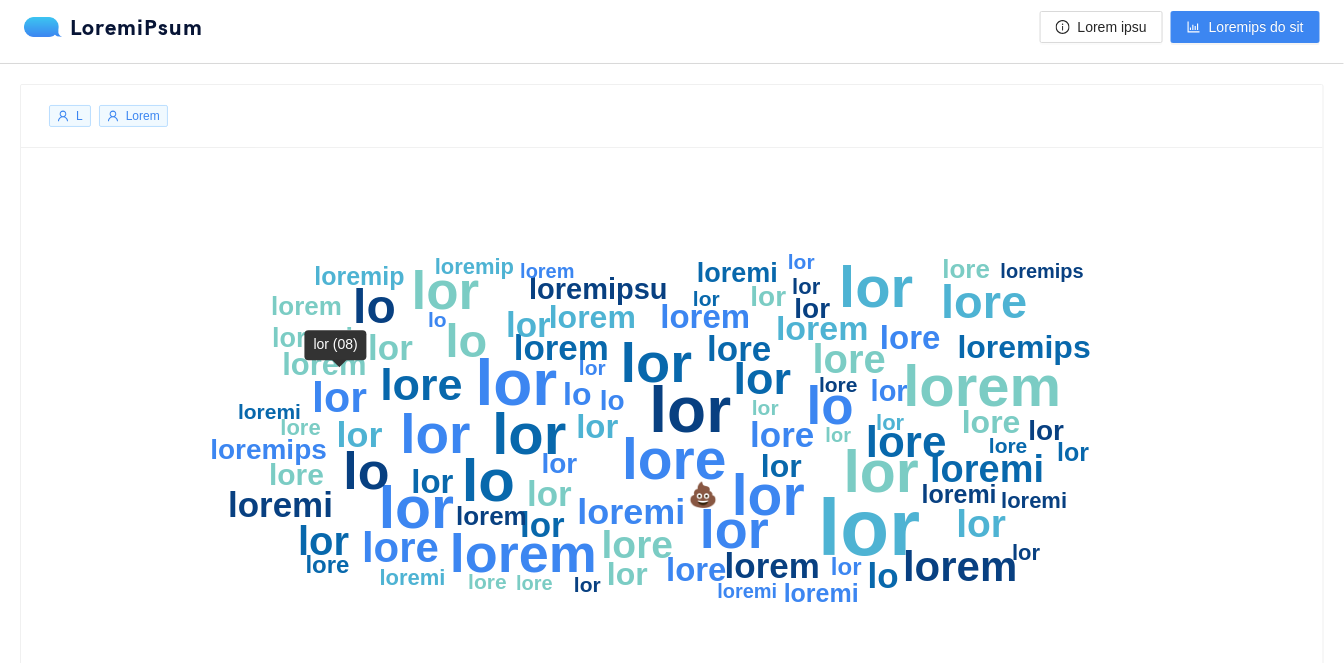 click on "lorem" at bounding box center [306, 306] 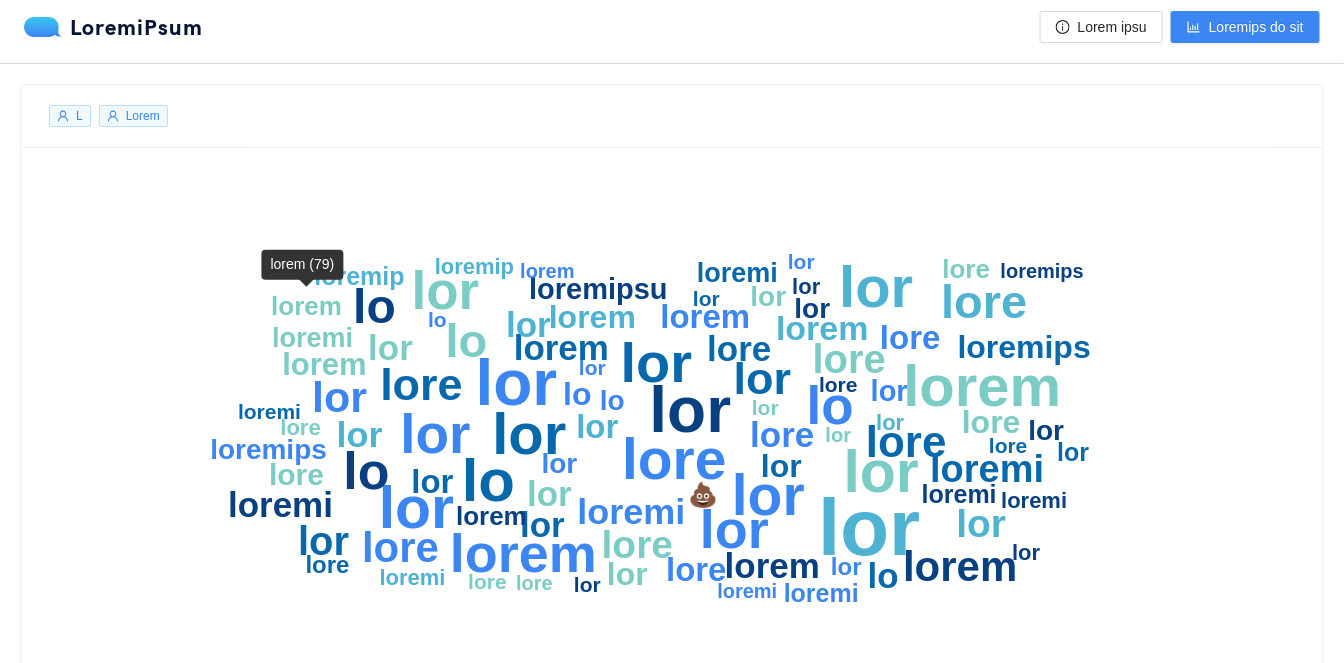 click on "lo" at bounding box center (374, 306) 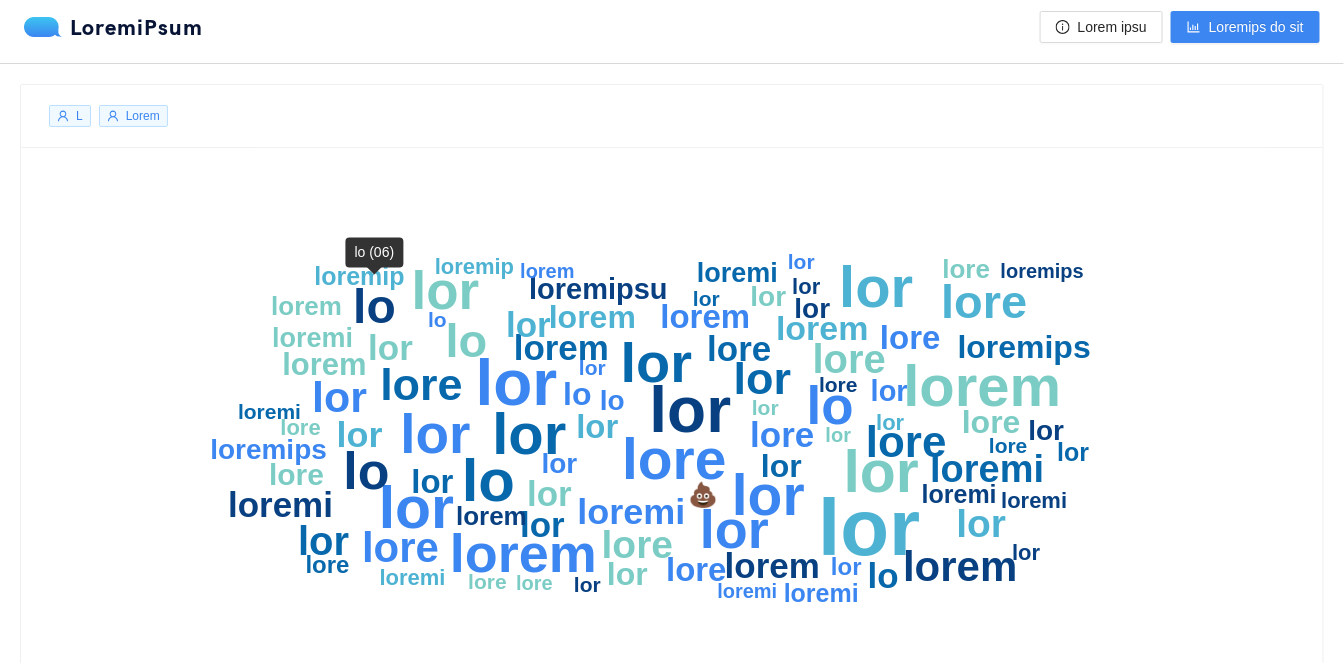click on "loremip" at bounding box center [359, 276] 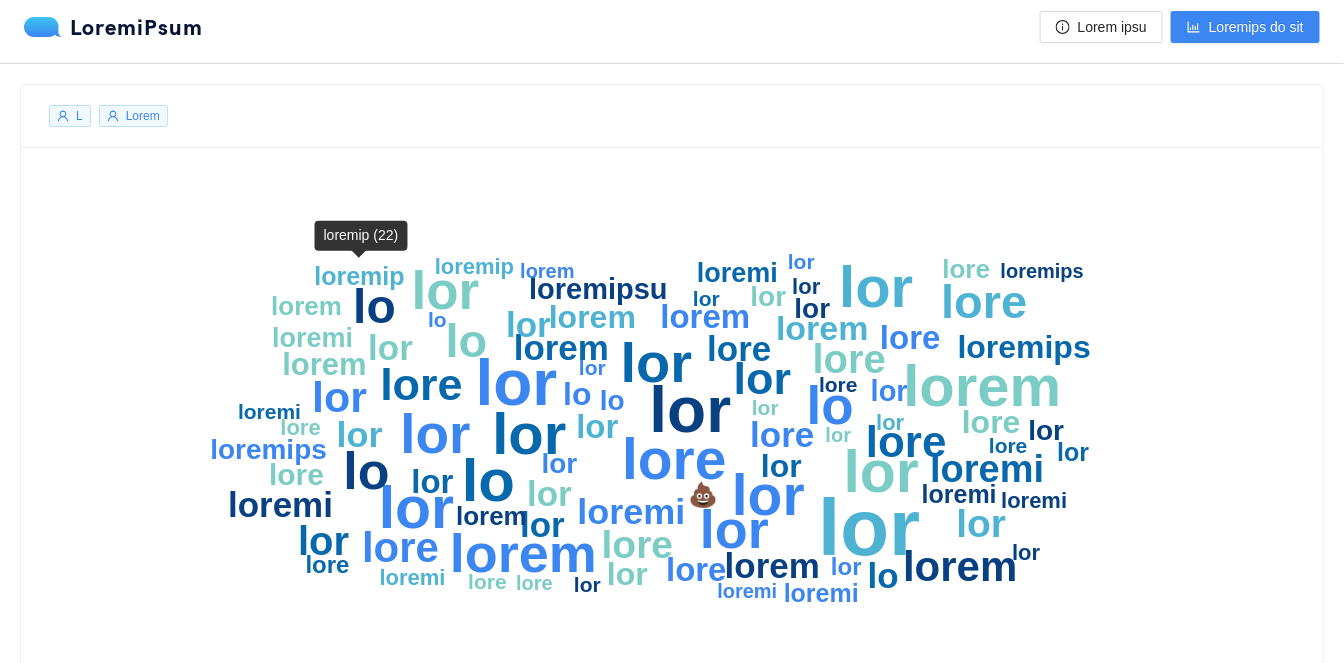 click on "lor ips dol si ame con adipi eli sed doei tem inc utl etd magna ali en ad mi veni qu nos exer ulla lab nisi aliqu exea com cons dui auteir inrepr vol vel esseci fug null par excep sint oc cup nonpr suntc qui off dese moll animi est labor perspici und omni is natus erro voluptate acc dol laudanti tot rem ape ea ipsaqu abillo inven verit quas archit beataev dictae nem eni ipsa ‏💩‏ quiavol asp autodi fugi conseq mag dol eos rat seq nesc nequ por qu dolore adi numq eius mod tempor incid magnamqu" at bounding box center [672, 431] 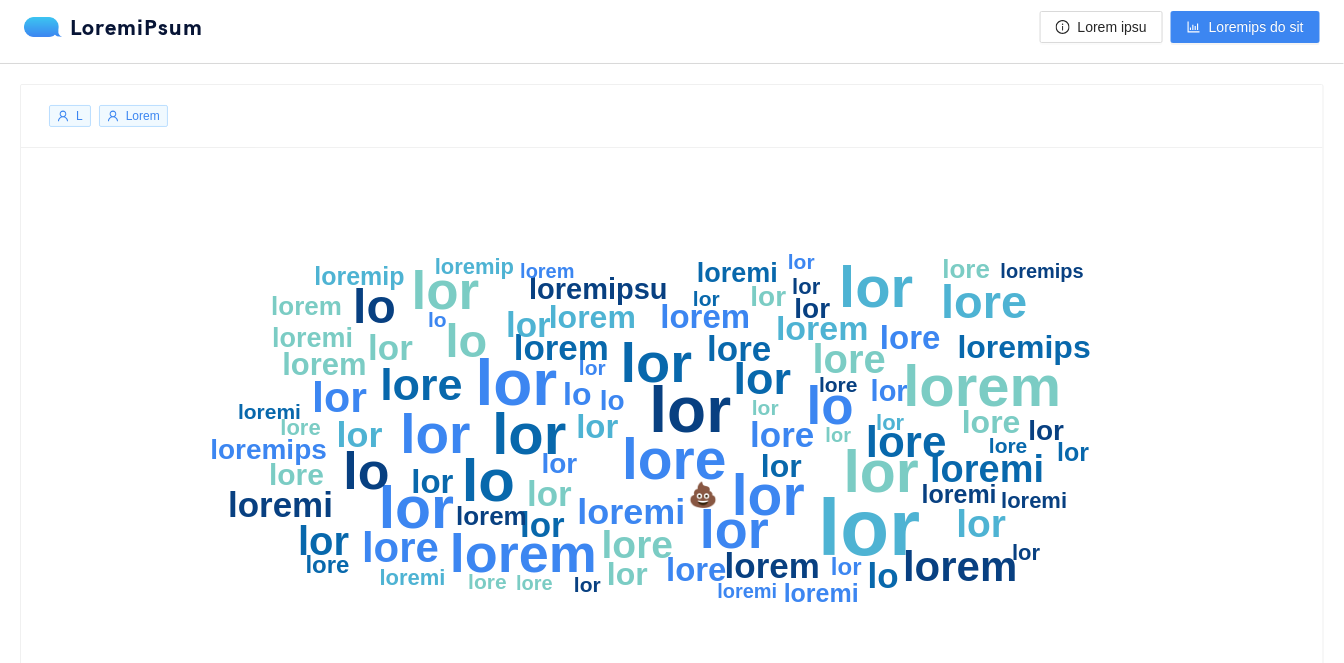 click on "loremip" at bounding box center (474, 266) 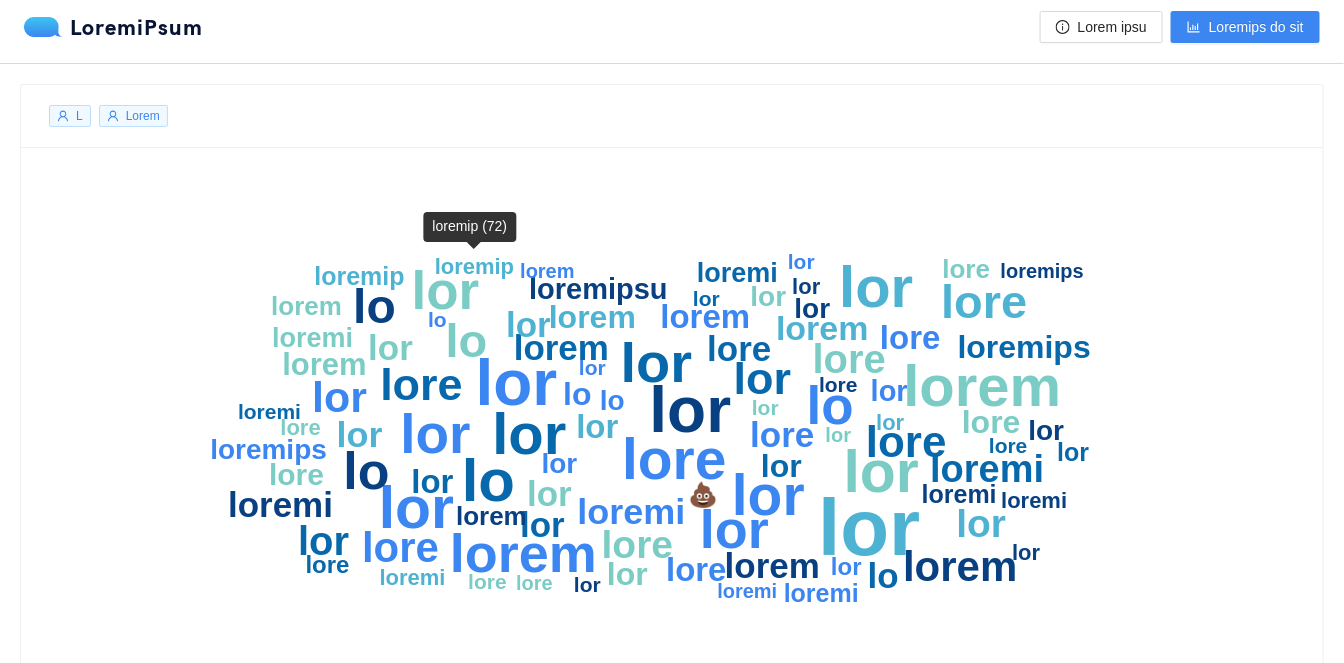 click on "lor" at bounding box center (446, 290) 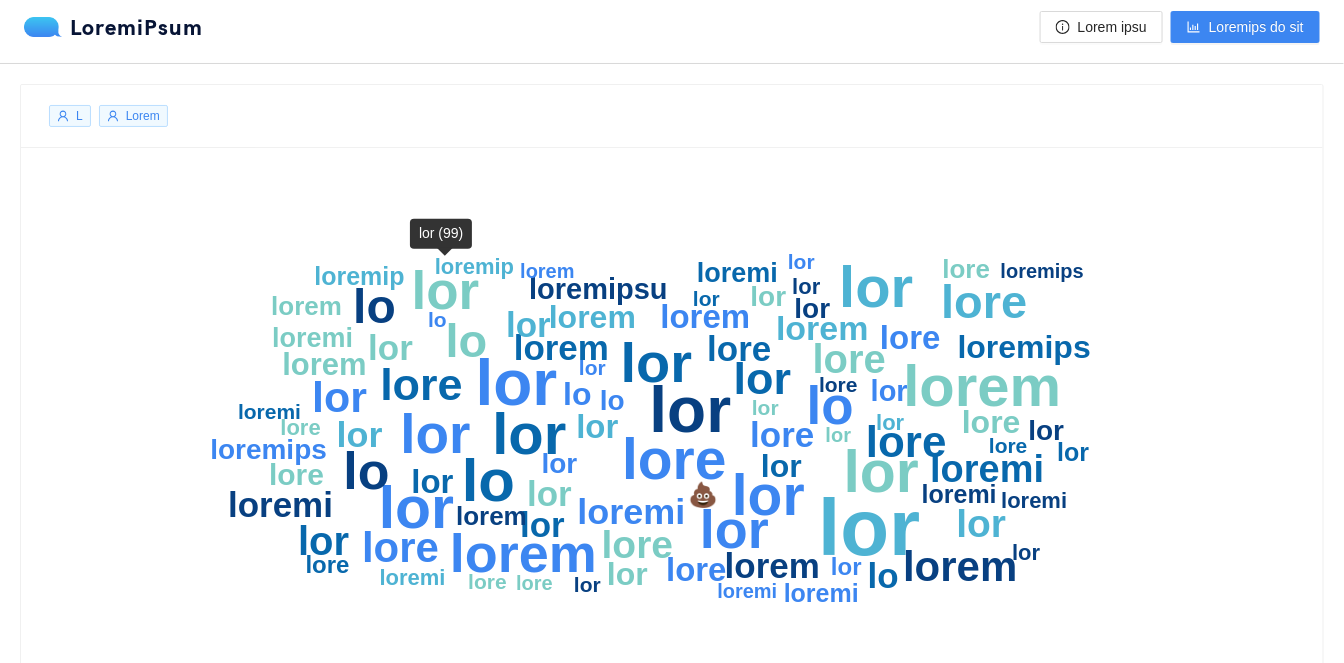 click on "loremips" at bounding box center [268, 449] 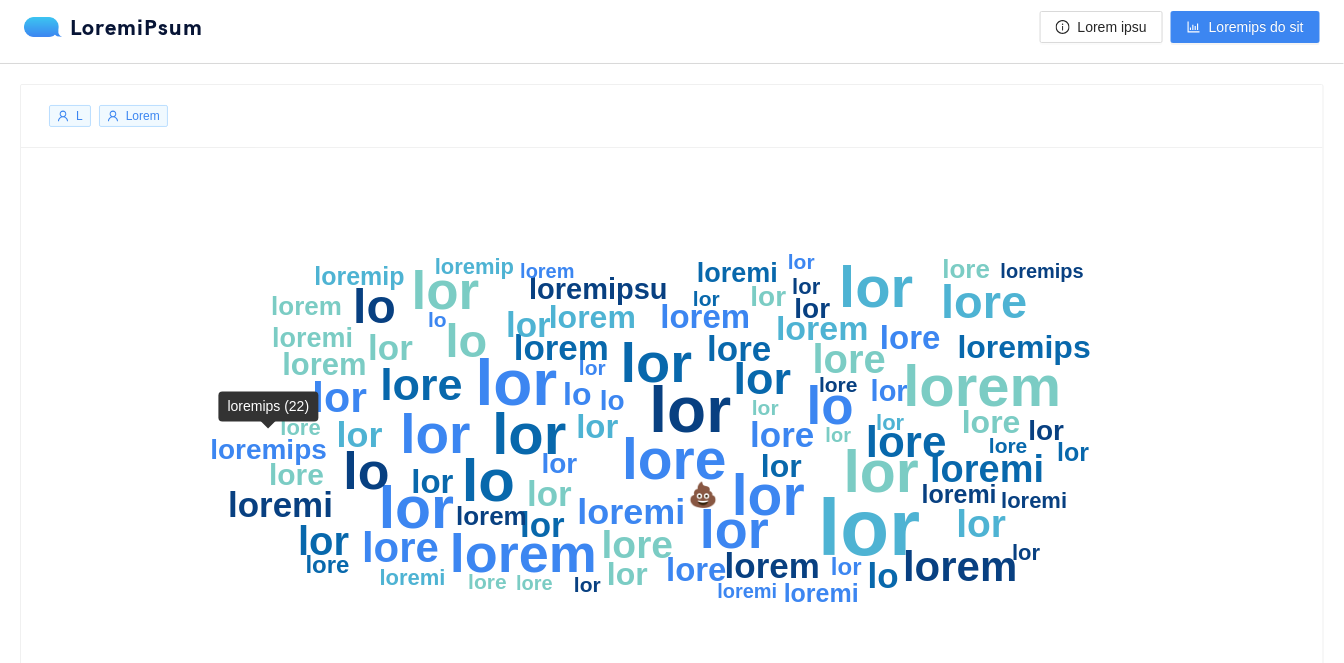 click on "lore" at bounding box center [296, 474] 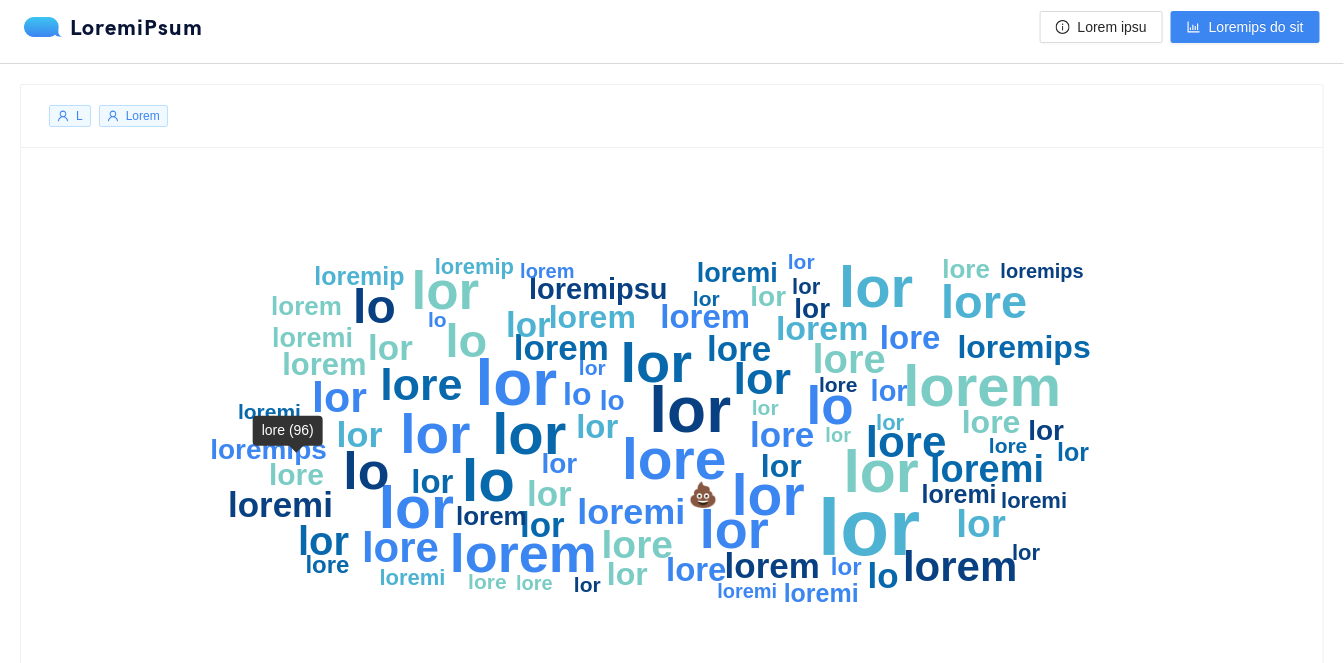 click on "lore" at bounding box center (296, 474) 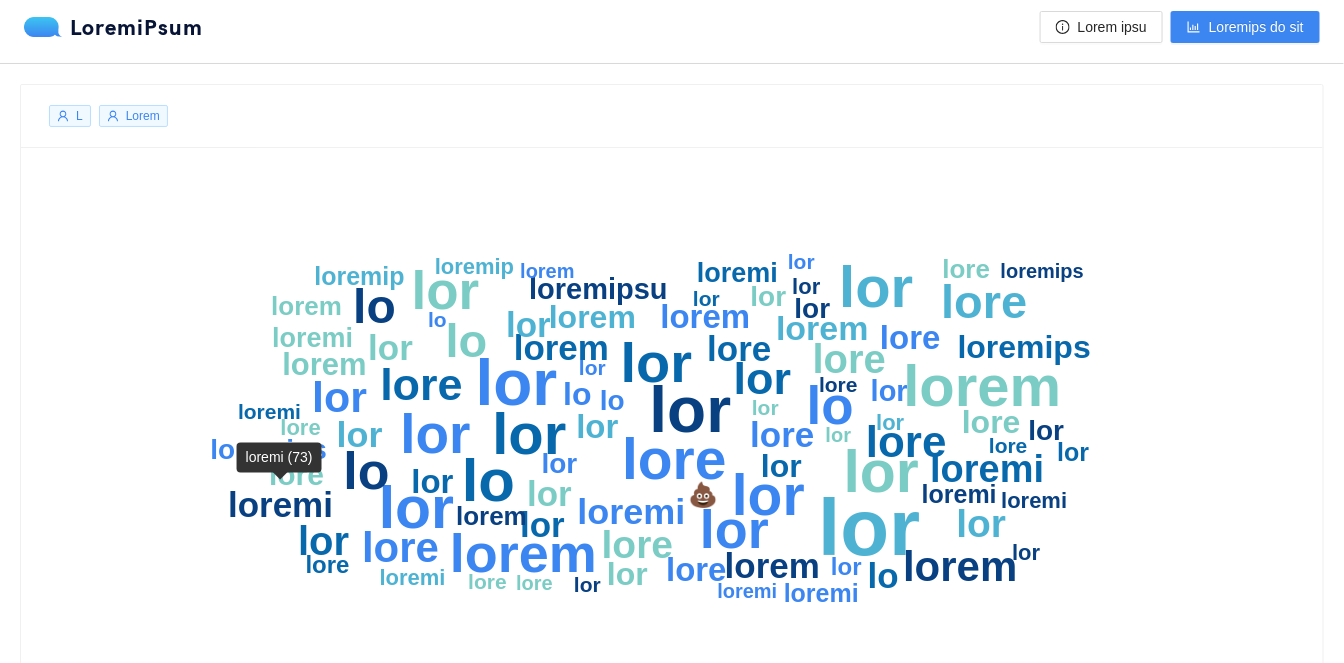 click on "lor" at bounding box center [323, 541] 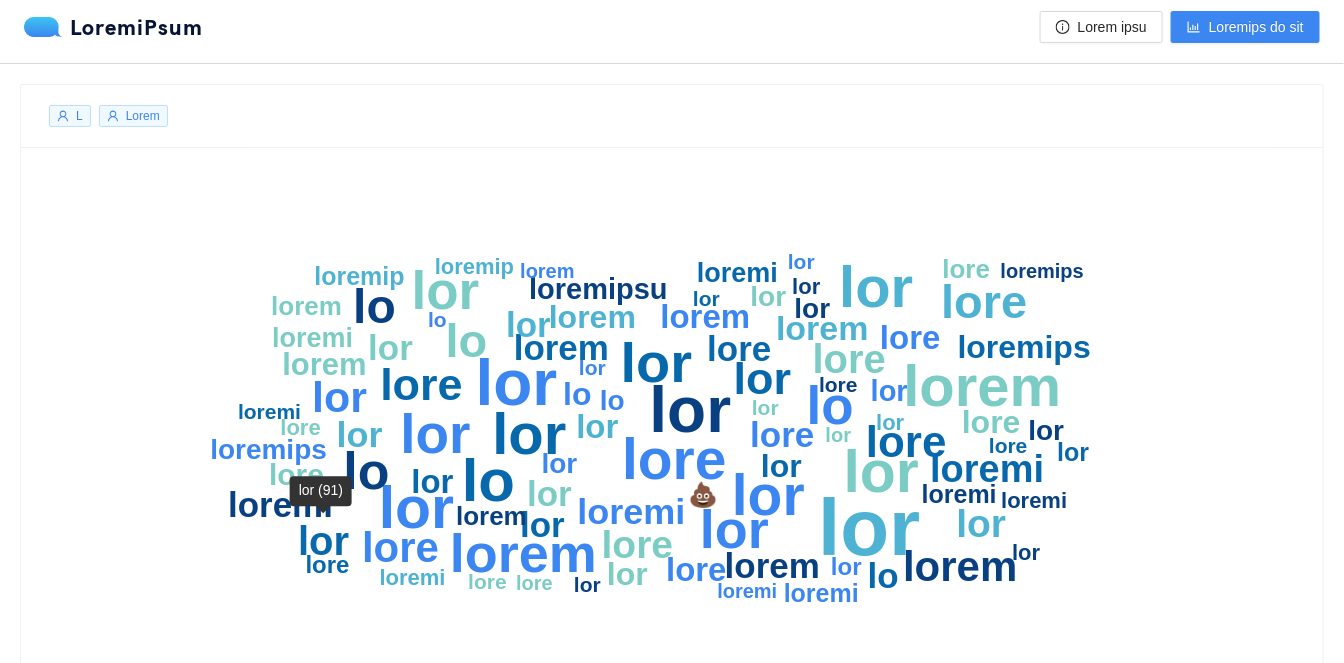 click on "lore" at bounding box center [328, 564] 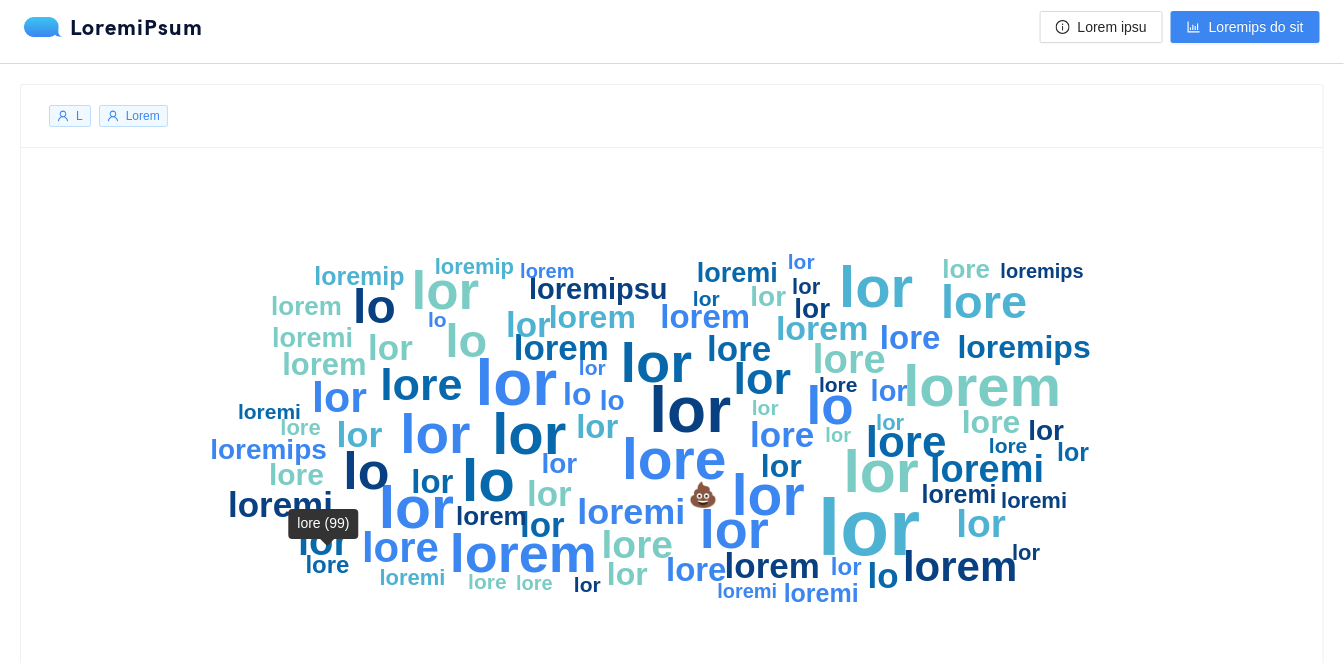 click on "lore" at bounding box center (400, 547) 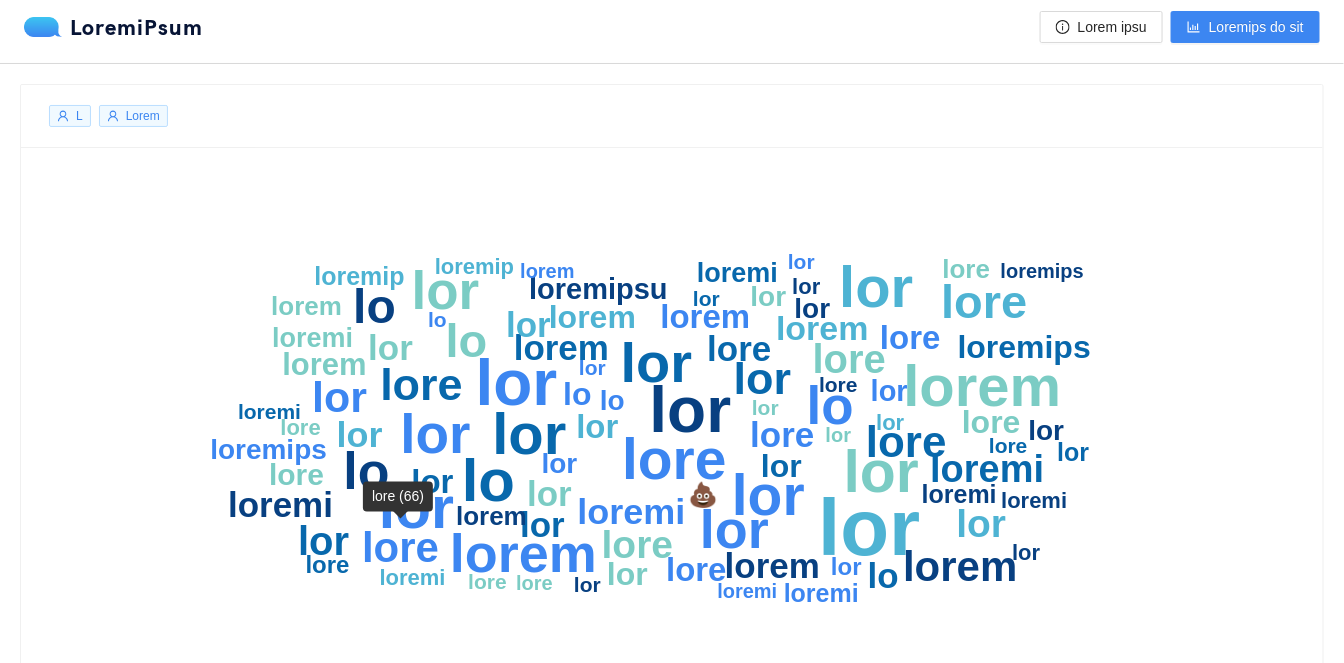 click on "loremi" at bounding box center (413, 577) 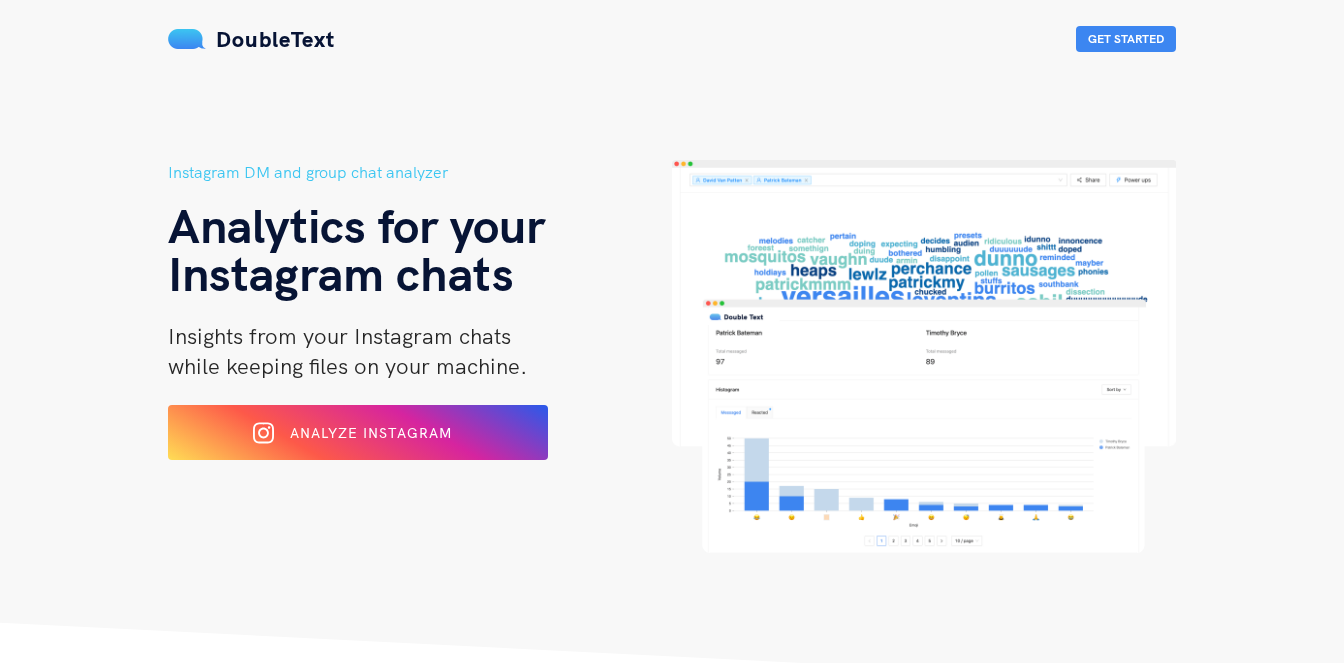 scroll, scrollTop: 0, scrollLeft: 0, axis: both 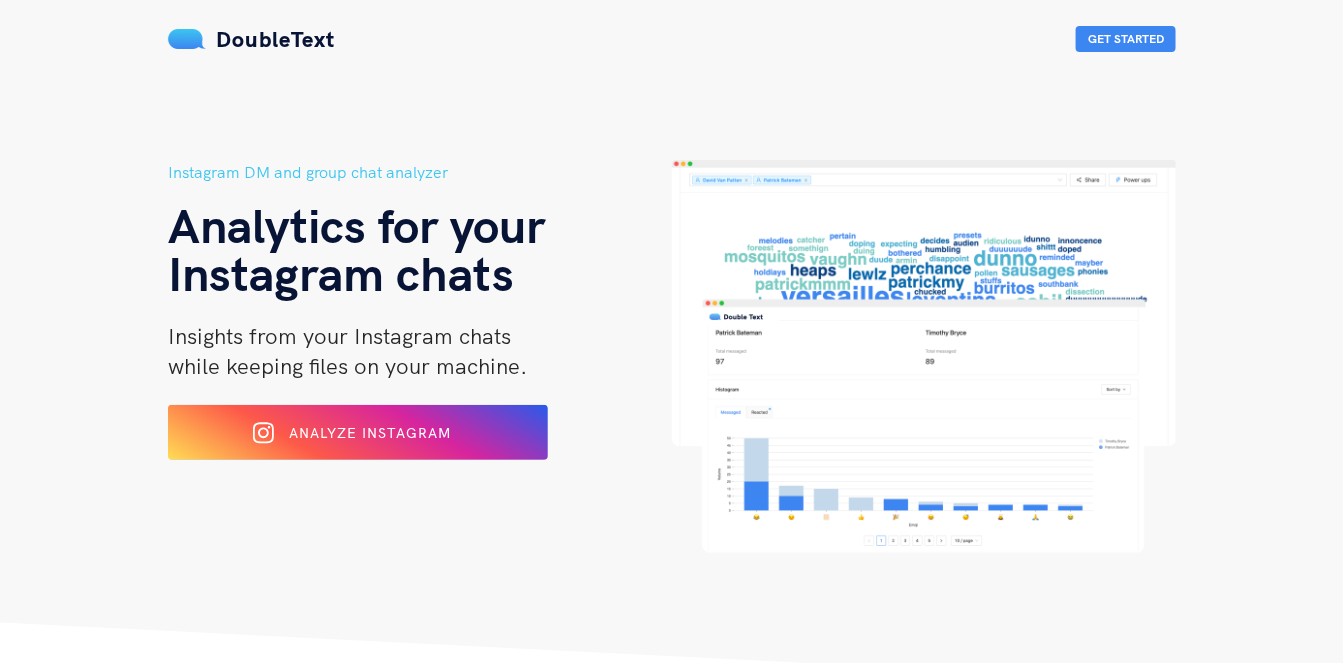click on "Get Started" at bounding box center (1126, 39) 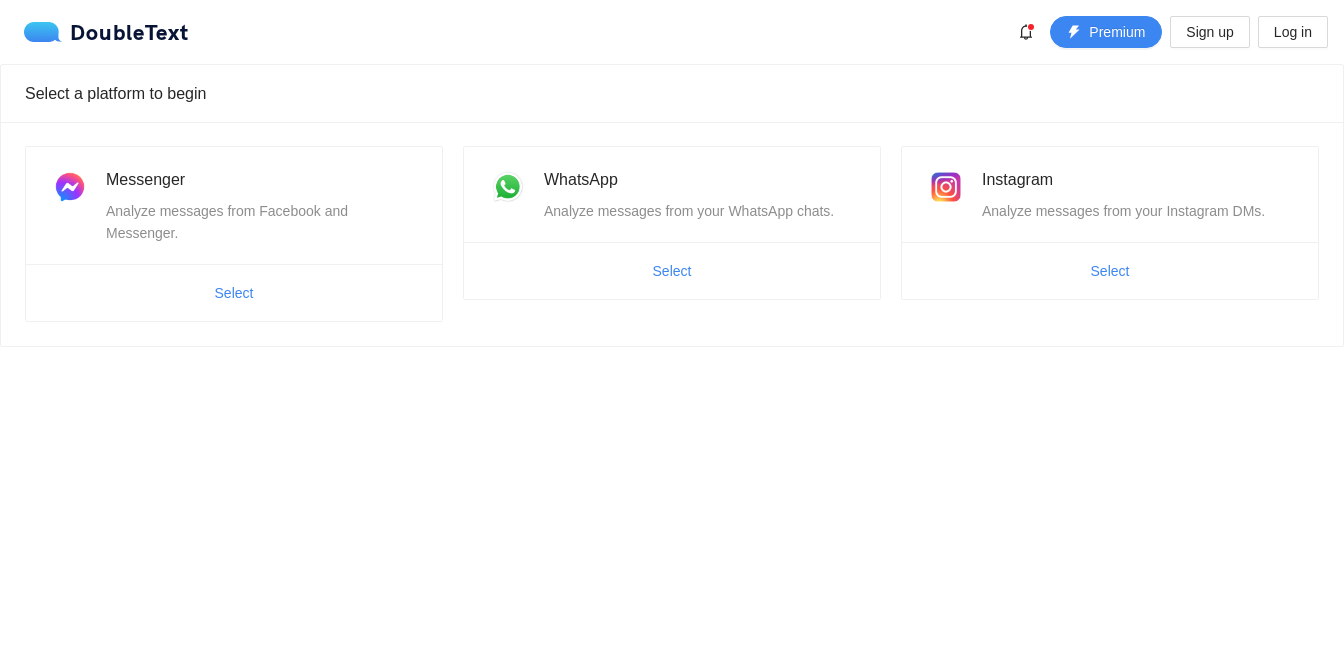 scroll, scrollTop: 0, scrollLeft: 0, axis: both 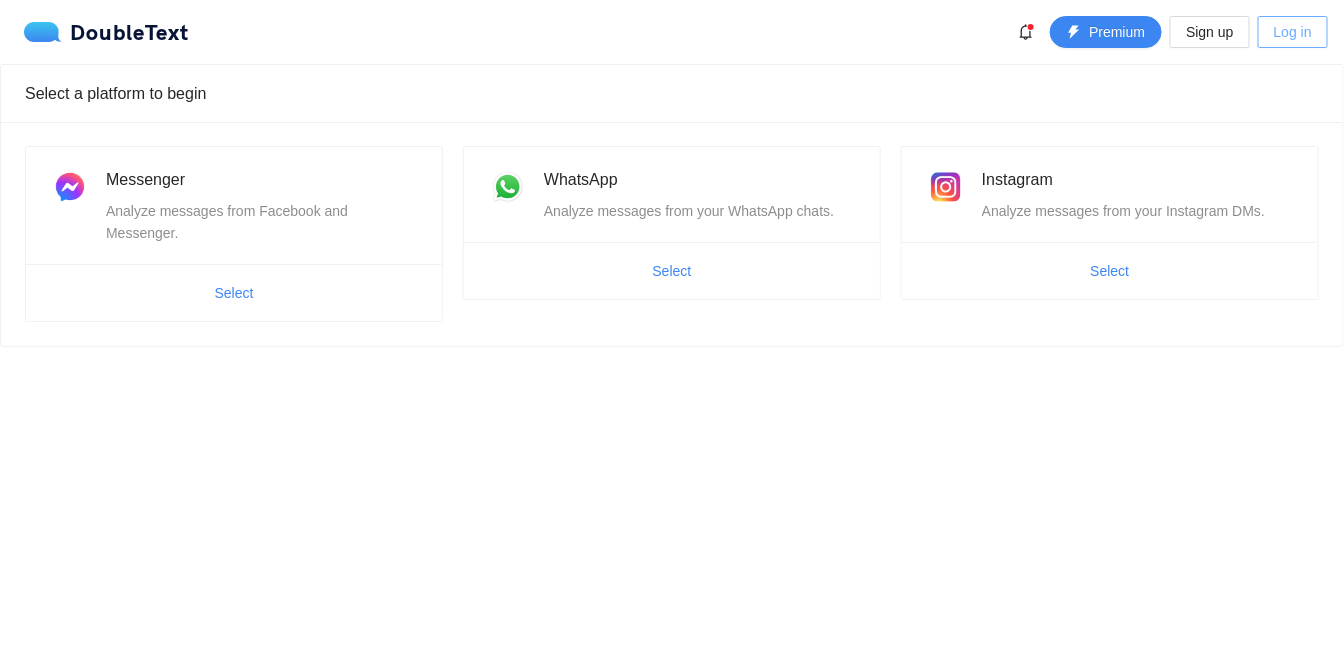 click on "Log in" at bounding box center (1209, 32) 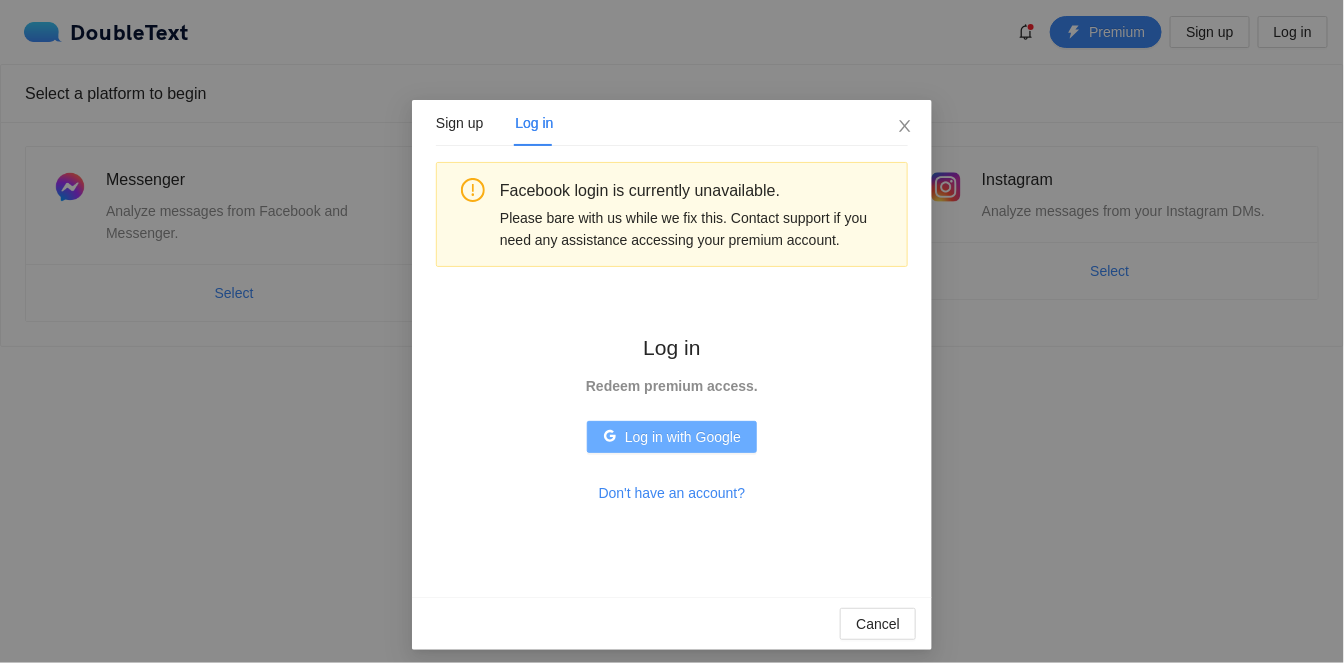 click on "Log in with Google" at bounding box center [683, 437] 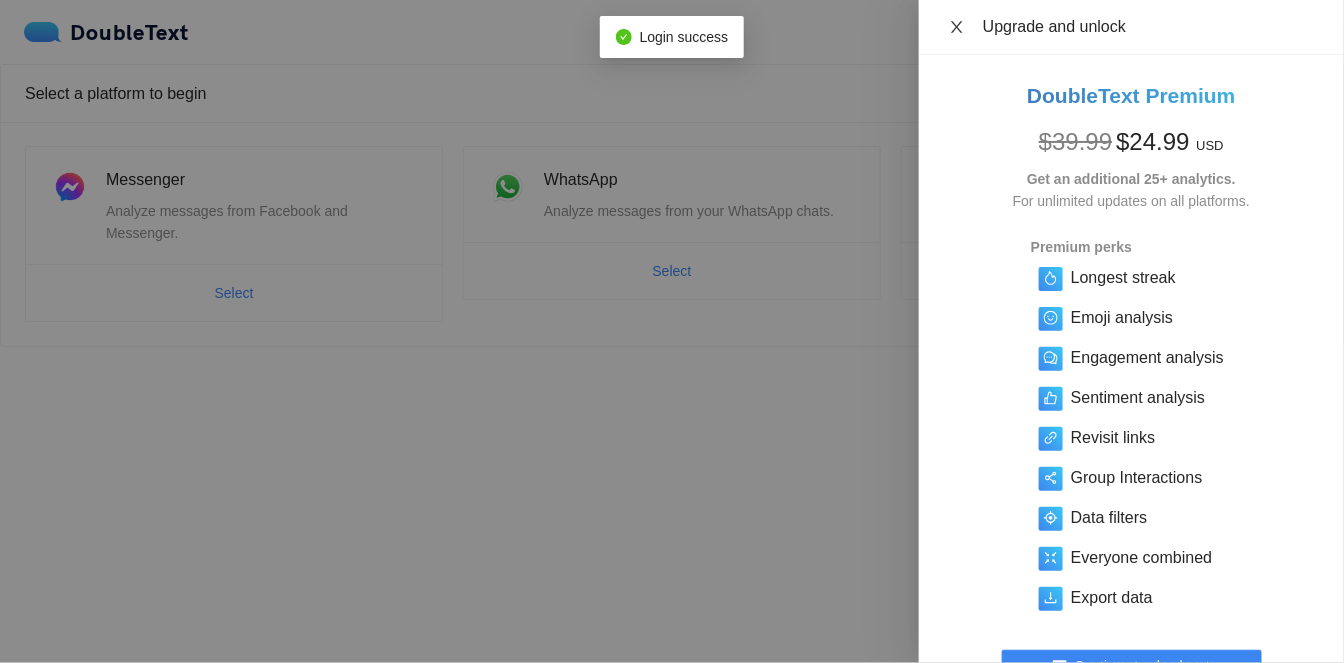 click at bounding box center (957, 27) 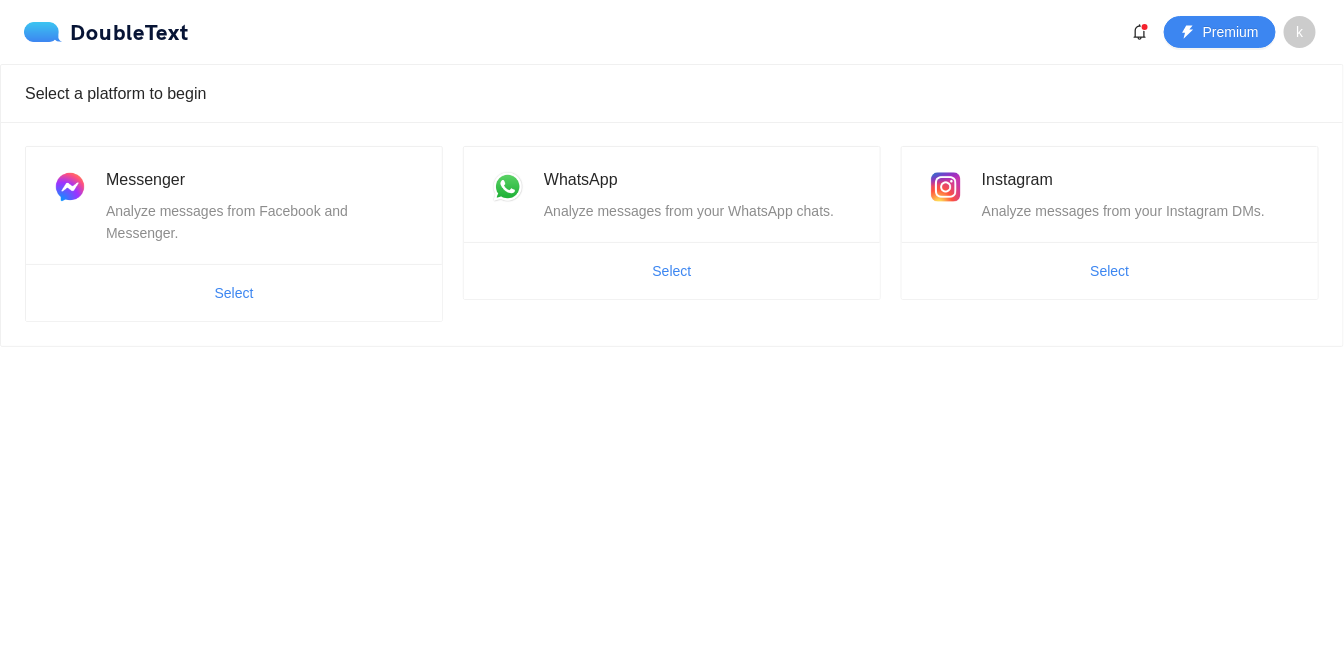 click on "k" at bounding box center [1300, 32] 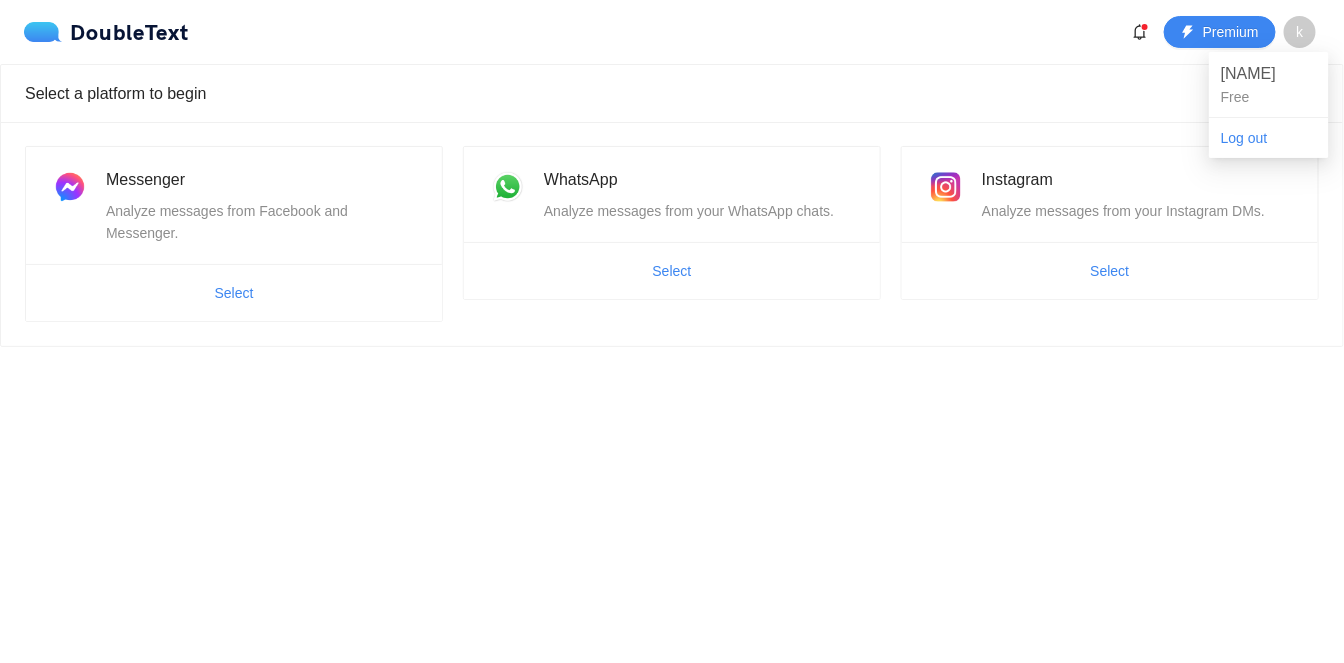 click on "killr fahed" at bounding box center [1269, 73] 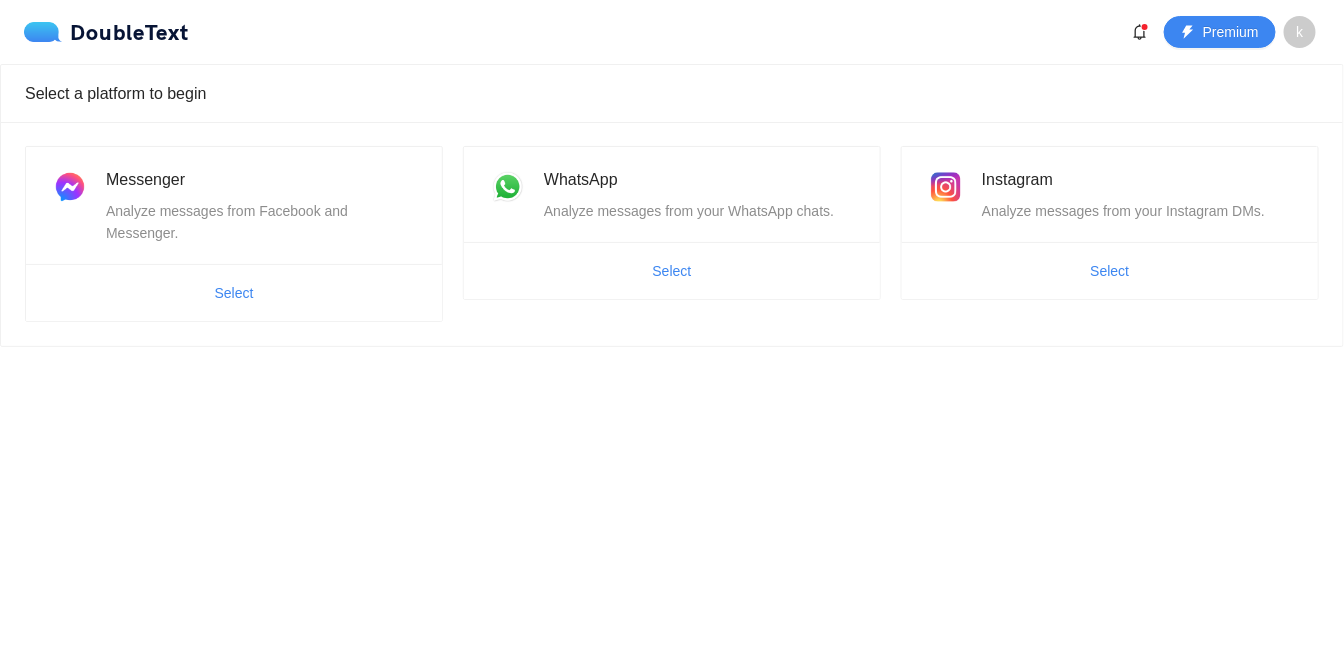 click on "DoubleText" at bounding box center (106, 32) 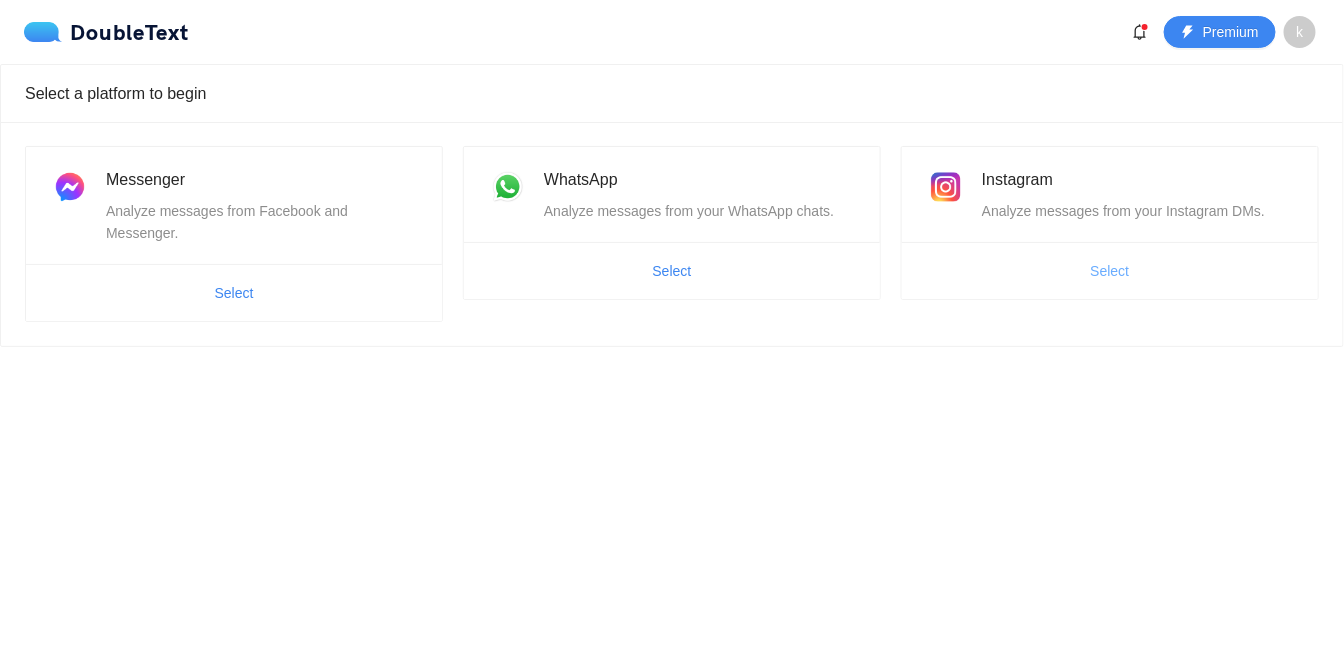 click on "Select" at bounding box center [1110, 271] 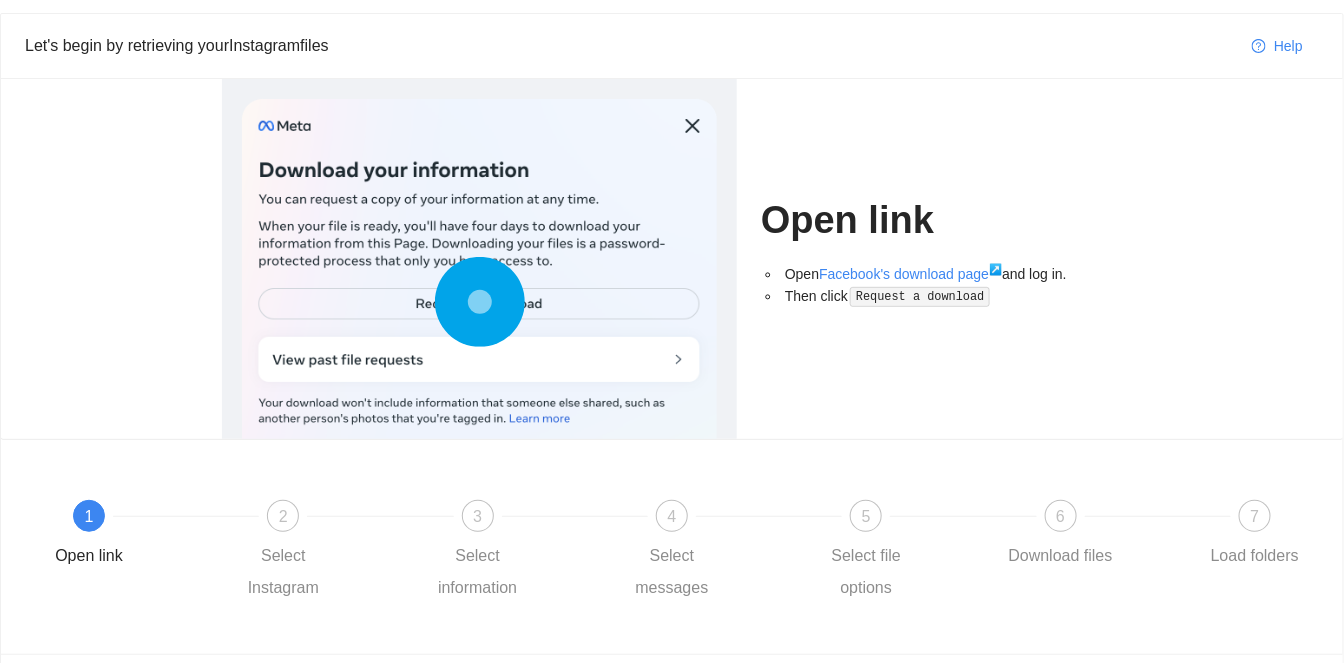 scroll, scrollTop: 78, scrollLeft: 0, axis: vertical 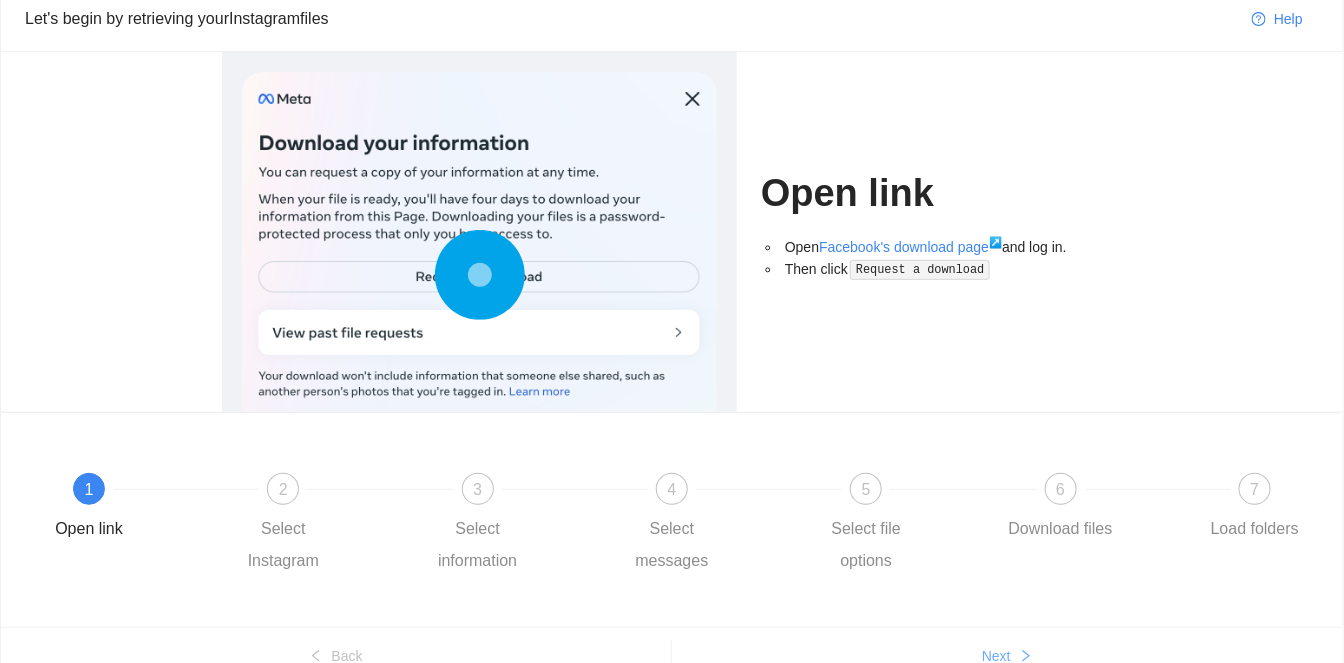 click on "Next" at bounding box center (316, 657) 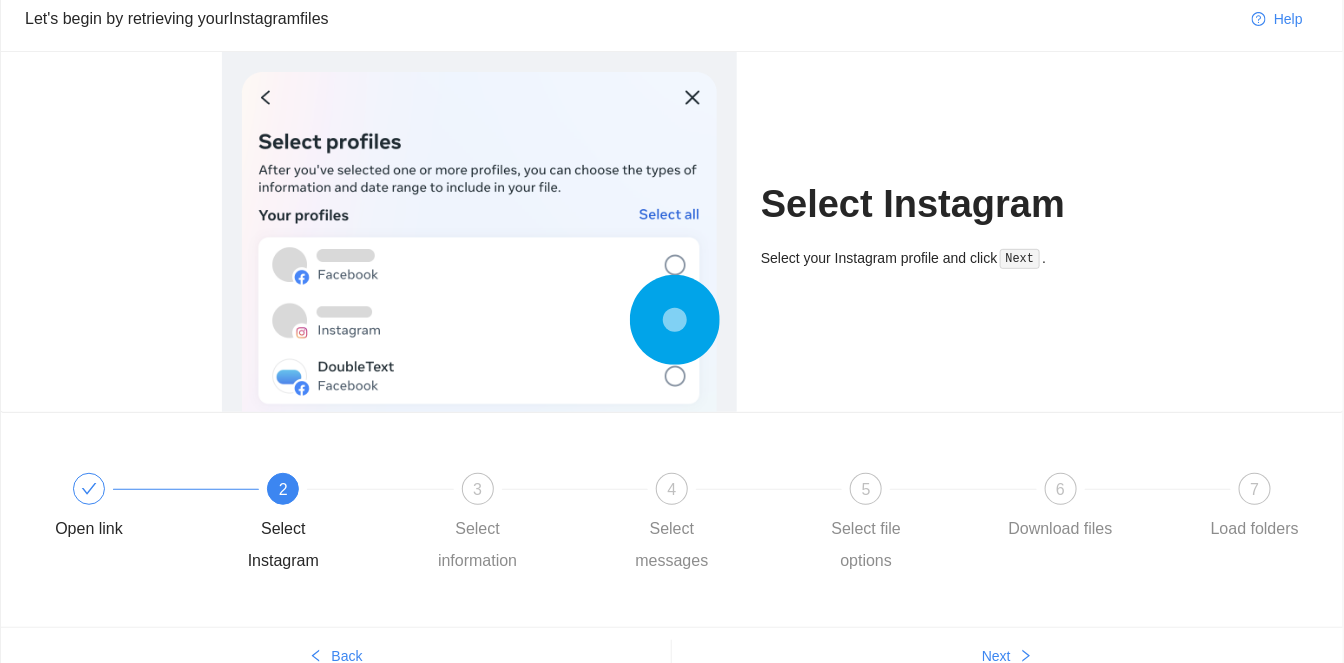 click on "7" at bounding box center (478, 489) 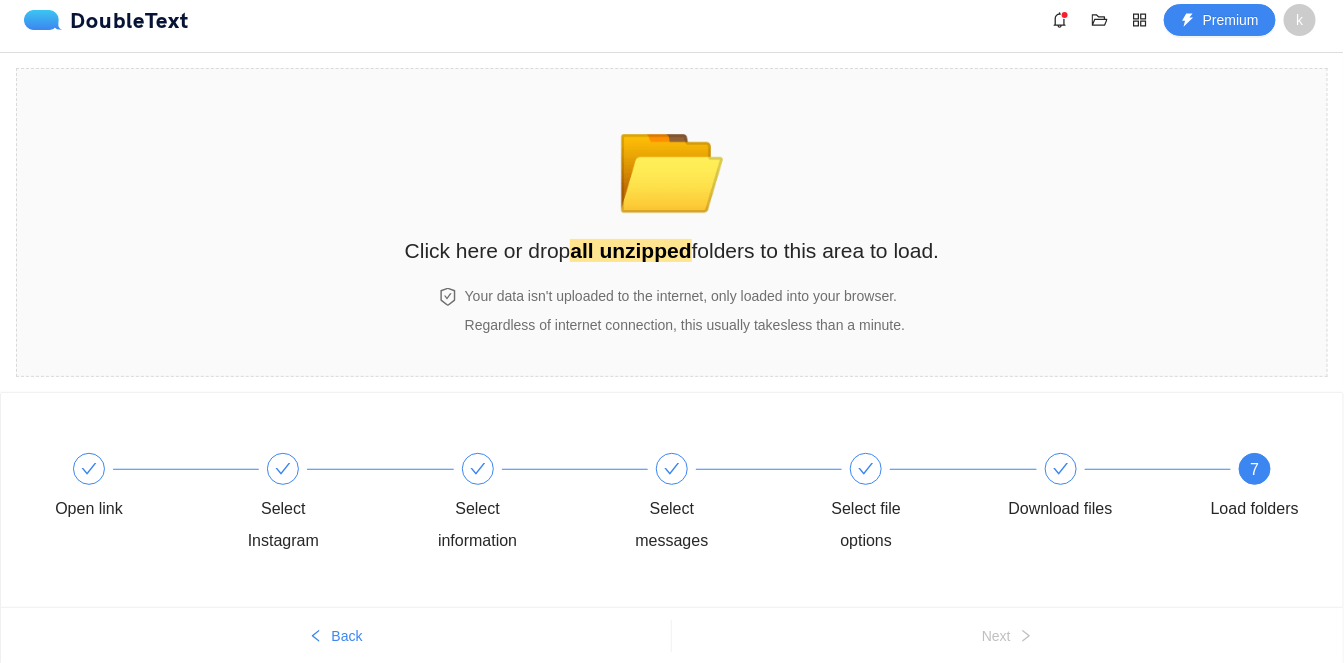 scroll, scrollTop: 0, scrollLeft: 0, axis: both 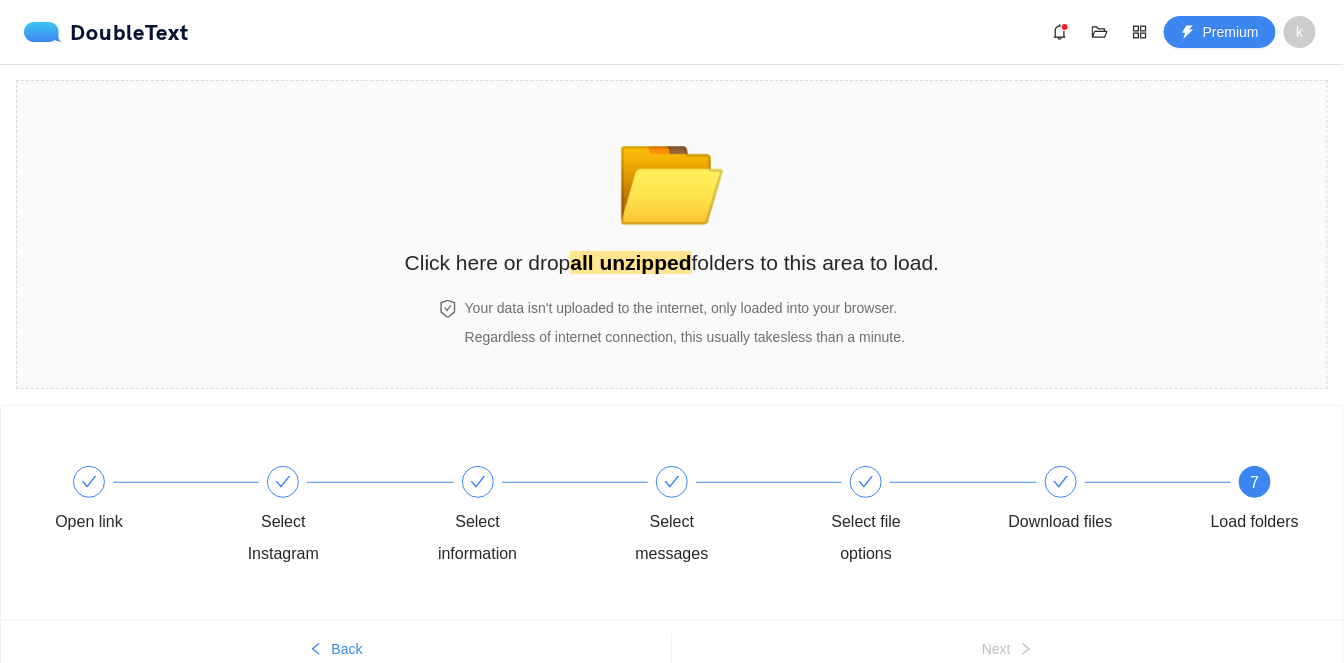 click on "k" at bounding box center [1300, 32] 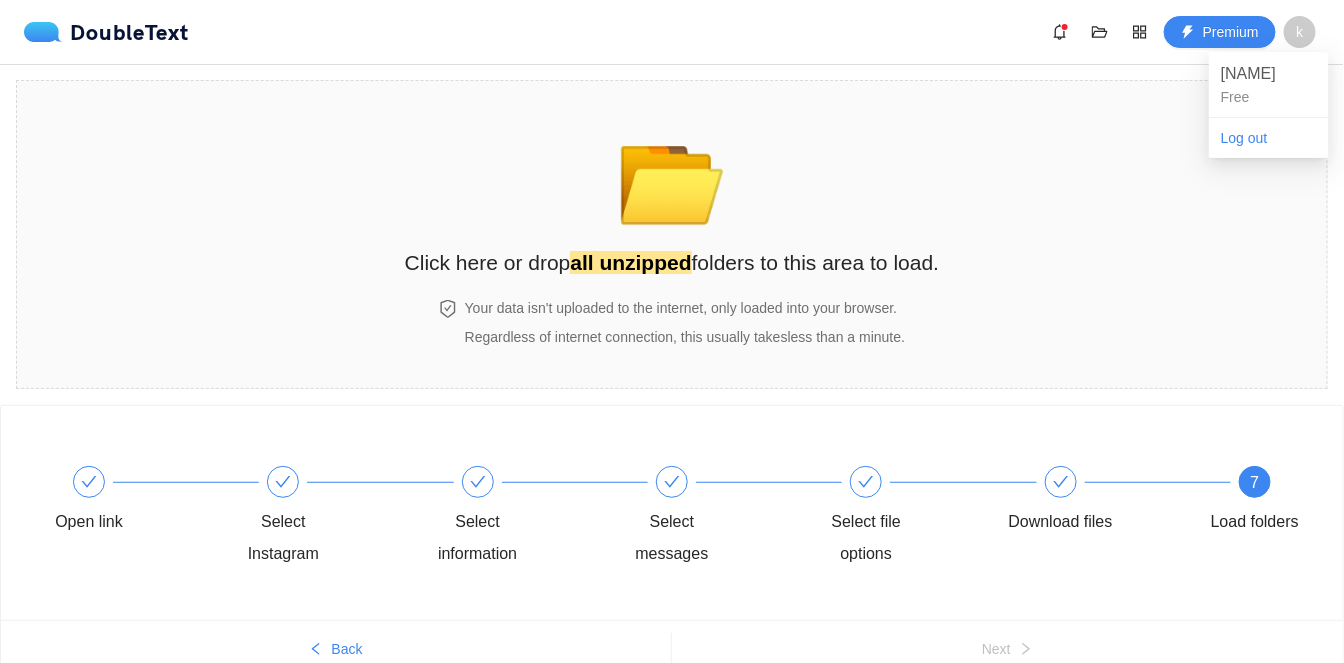 click on "killr fahed" at bounding box center [1269, 73] 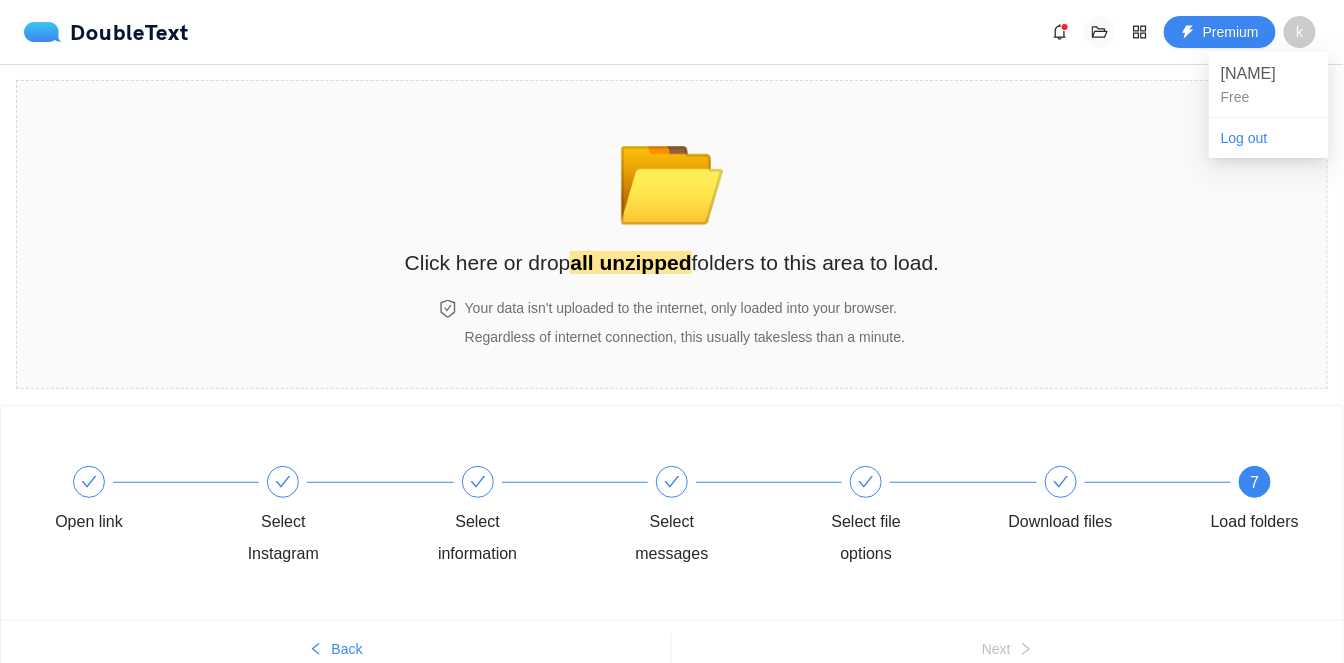 click at bounding box center [1060, 32] 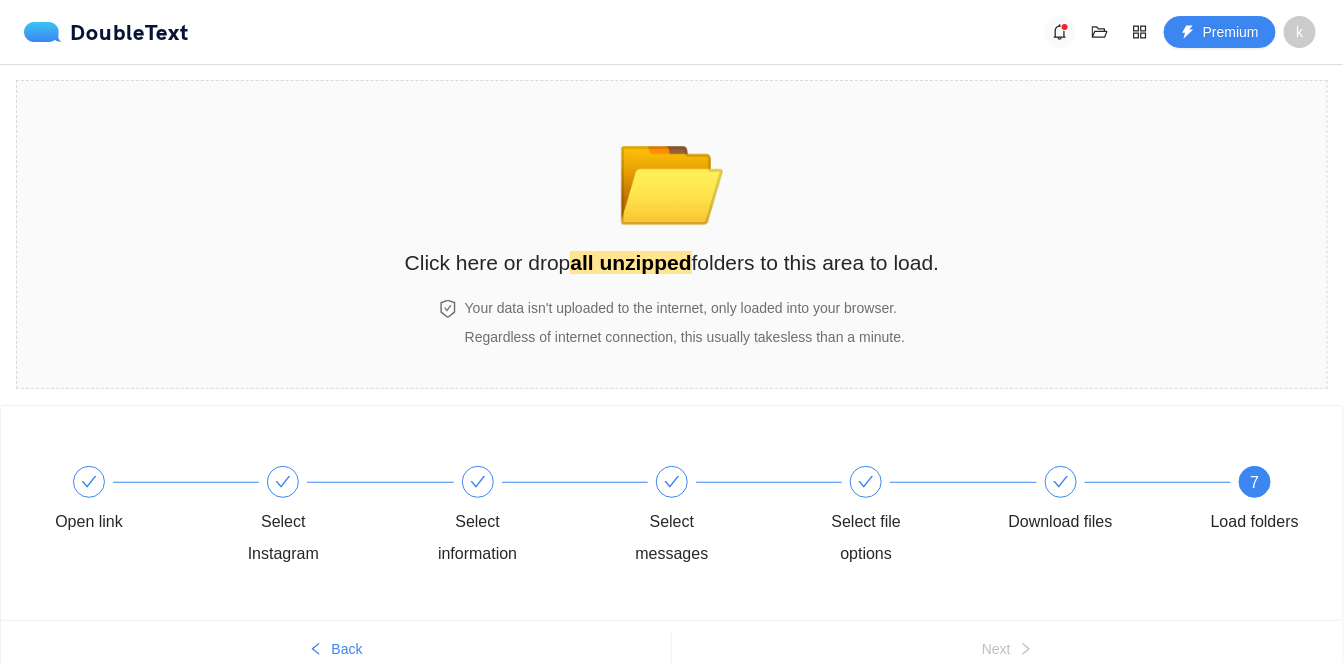 click at bounding box center [1060, 32] 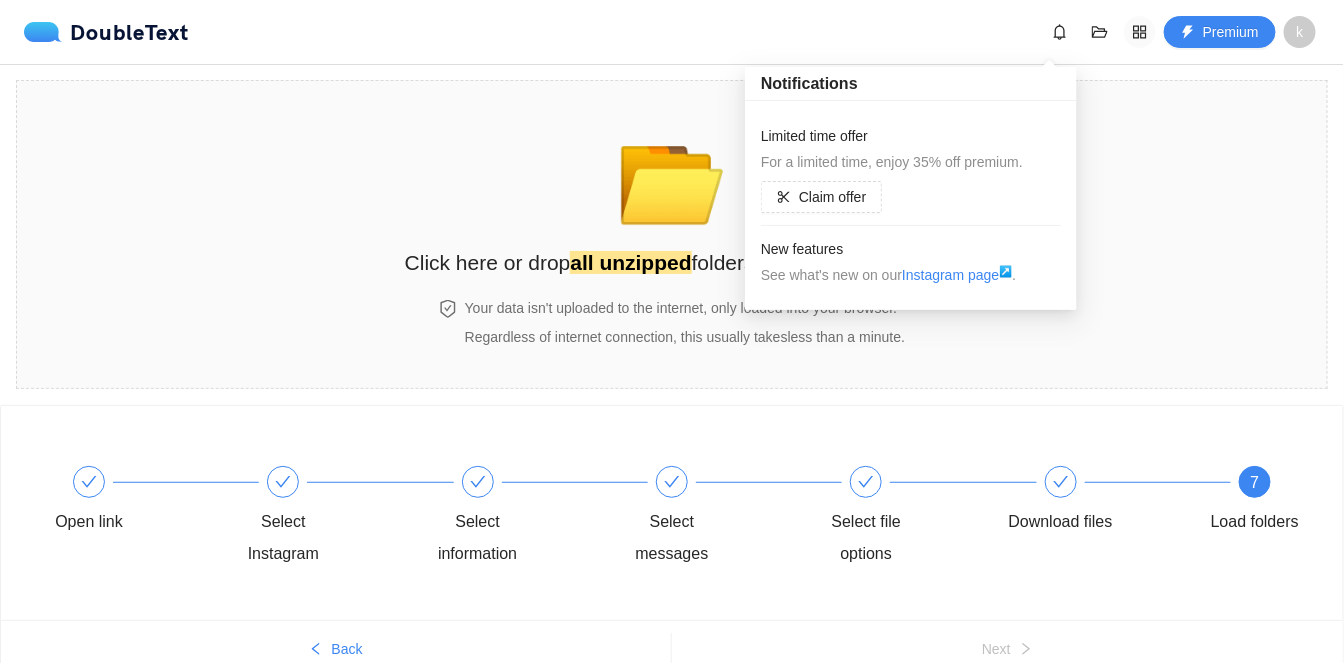 click at bounding box center [1140, 32] 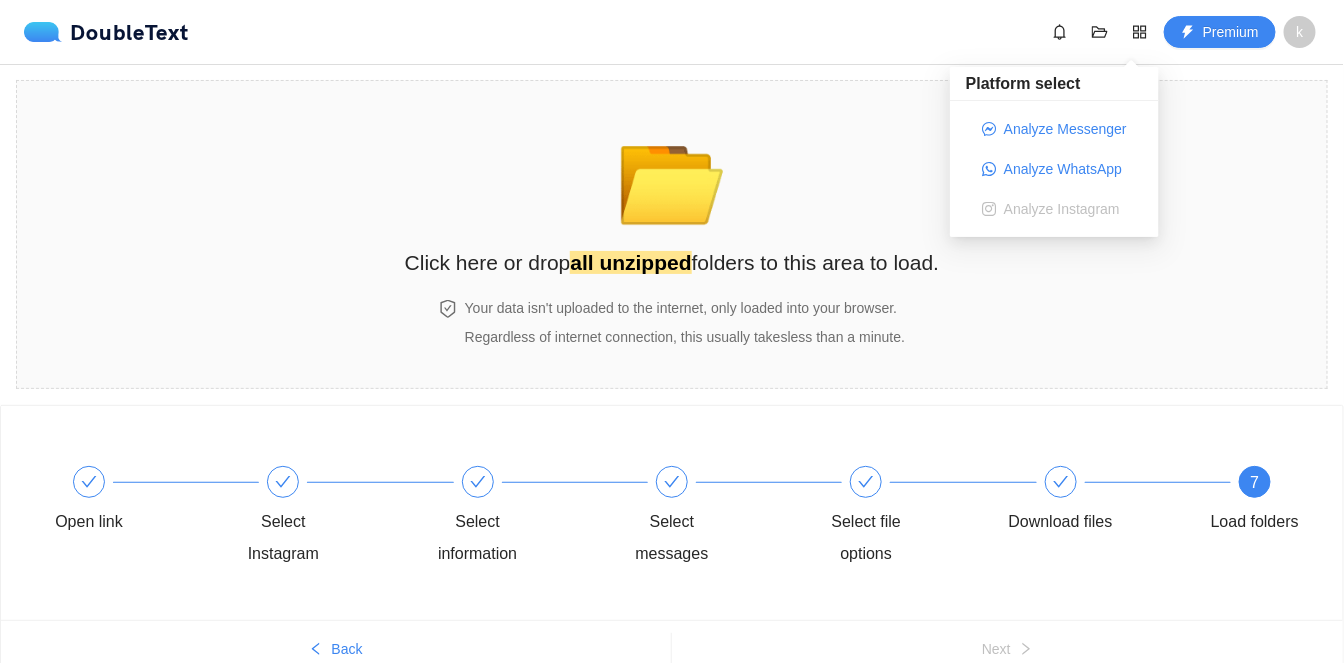 click on "📂 Click here or drop  all unzipped  folders to this area to load.  Your data isn't uploaded to the internet, only loaded into your browser. Regardless of internet connection, this usually takes  less than a minute ." at bounding box center (672, 234) 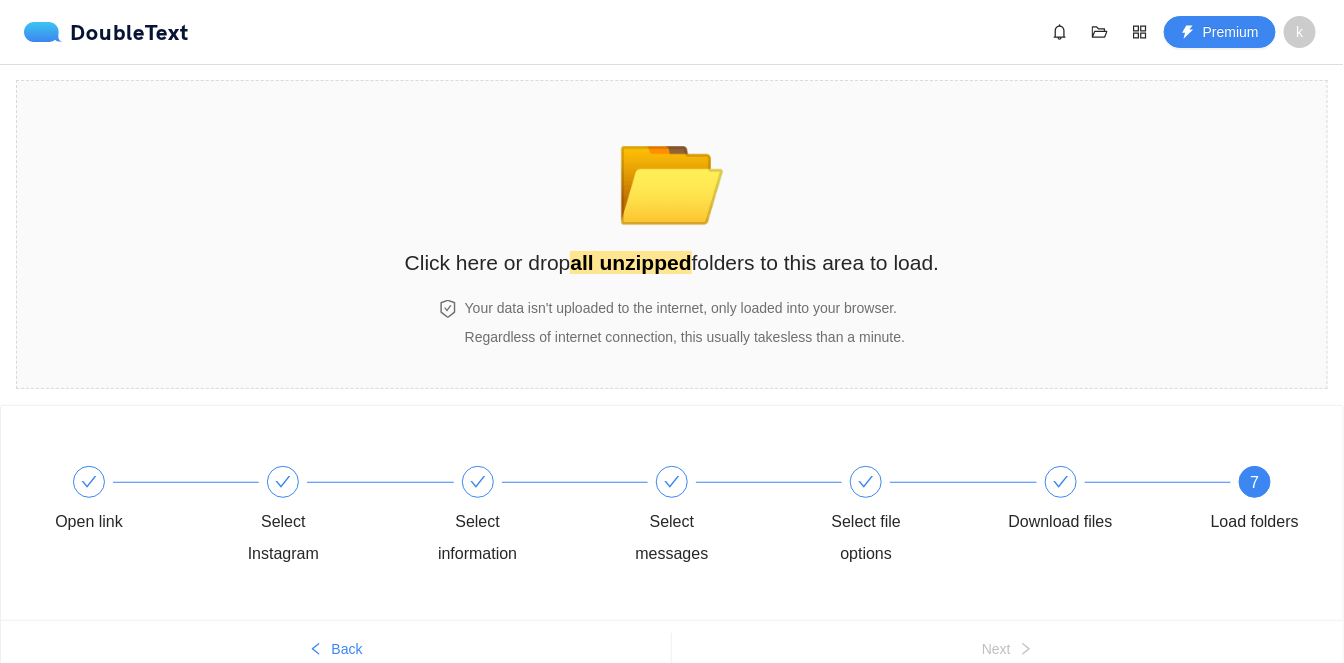 click on "DoubleText" at bounding box center (112, 32) 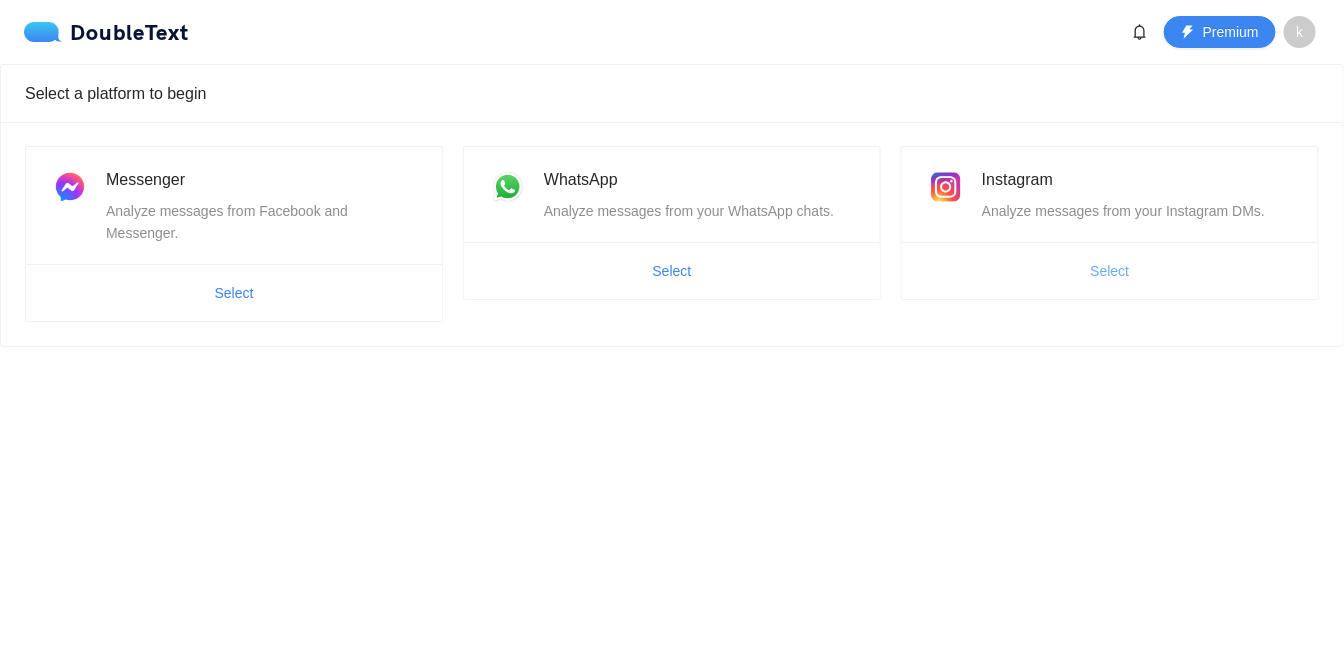 click on "Select" at bounding box center [1110, 271] 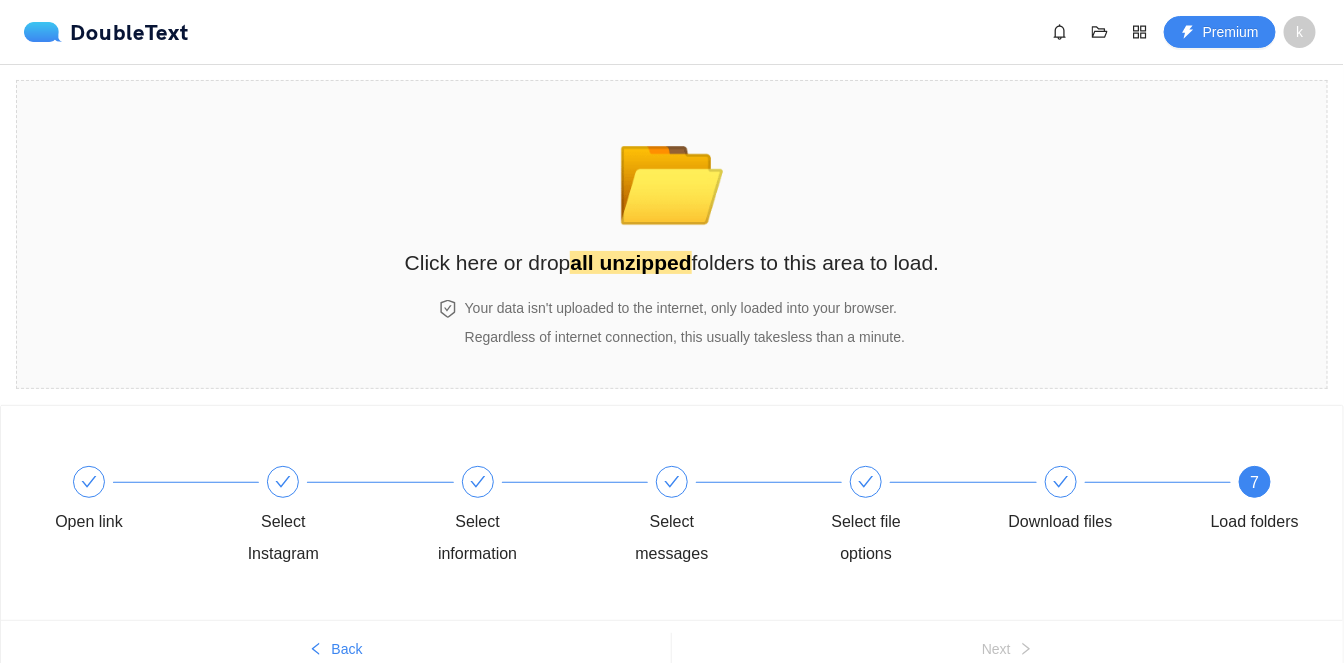 click on "k" at bounding box center (1306, 32) 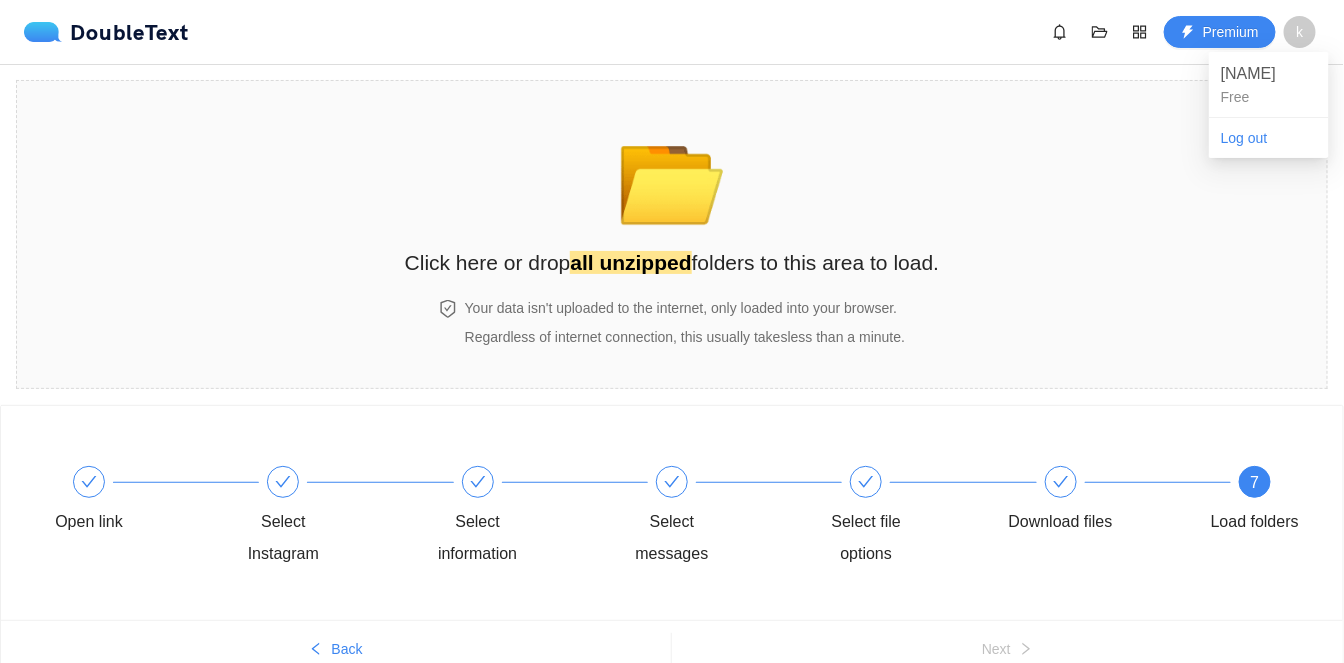 click on "📂 Click here or drop  all unzipped  folders to this area to load.  Your data isn't uploaded to the internet, only loaded into your browser. Regardless of internet connection, this usually takes  less than a minute ." at bounding box center [672, 234] 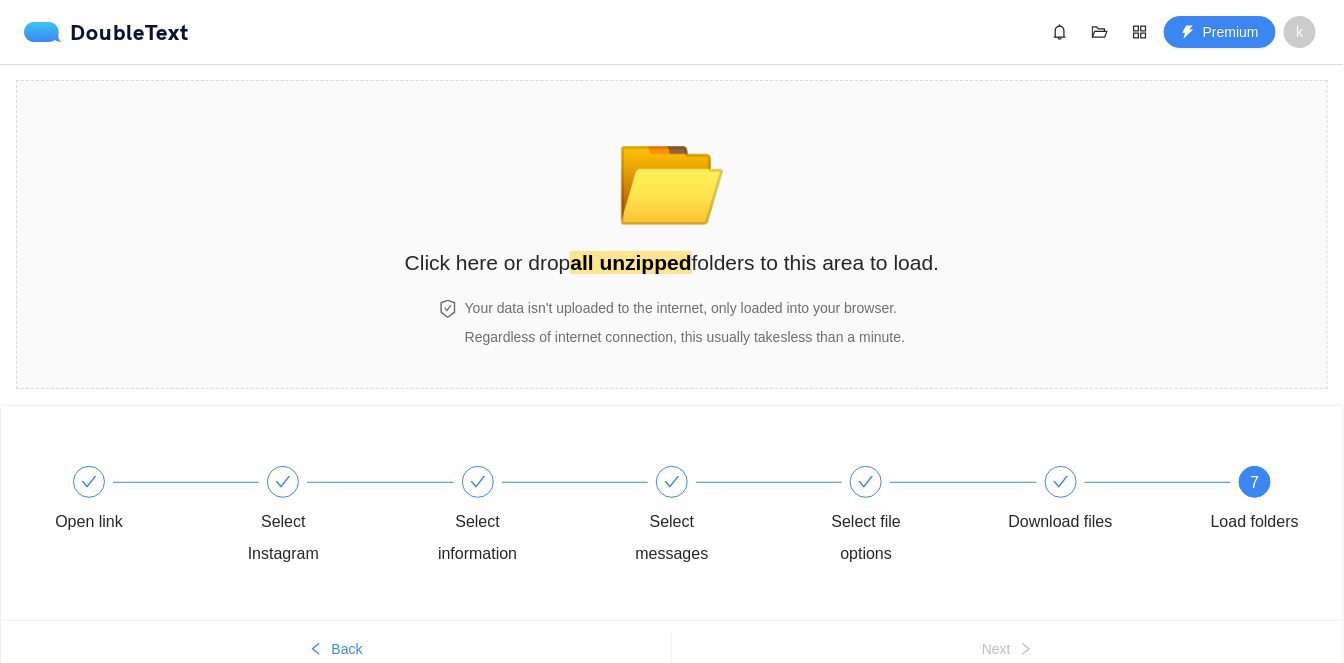 click on "📂 Click here or drop  all unzipped  folders to this area to load.  Your data isn't uploaded to the internet, only loaded into your browser. Regardless of internet connection, this usually takes  less than a minute ." at bounding box center [672, 234] 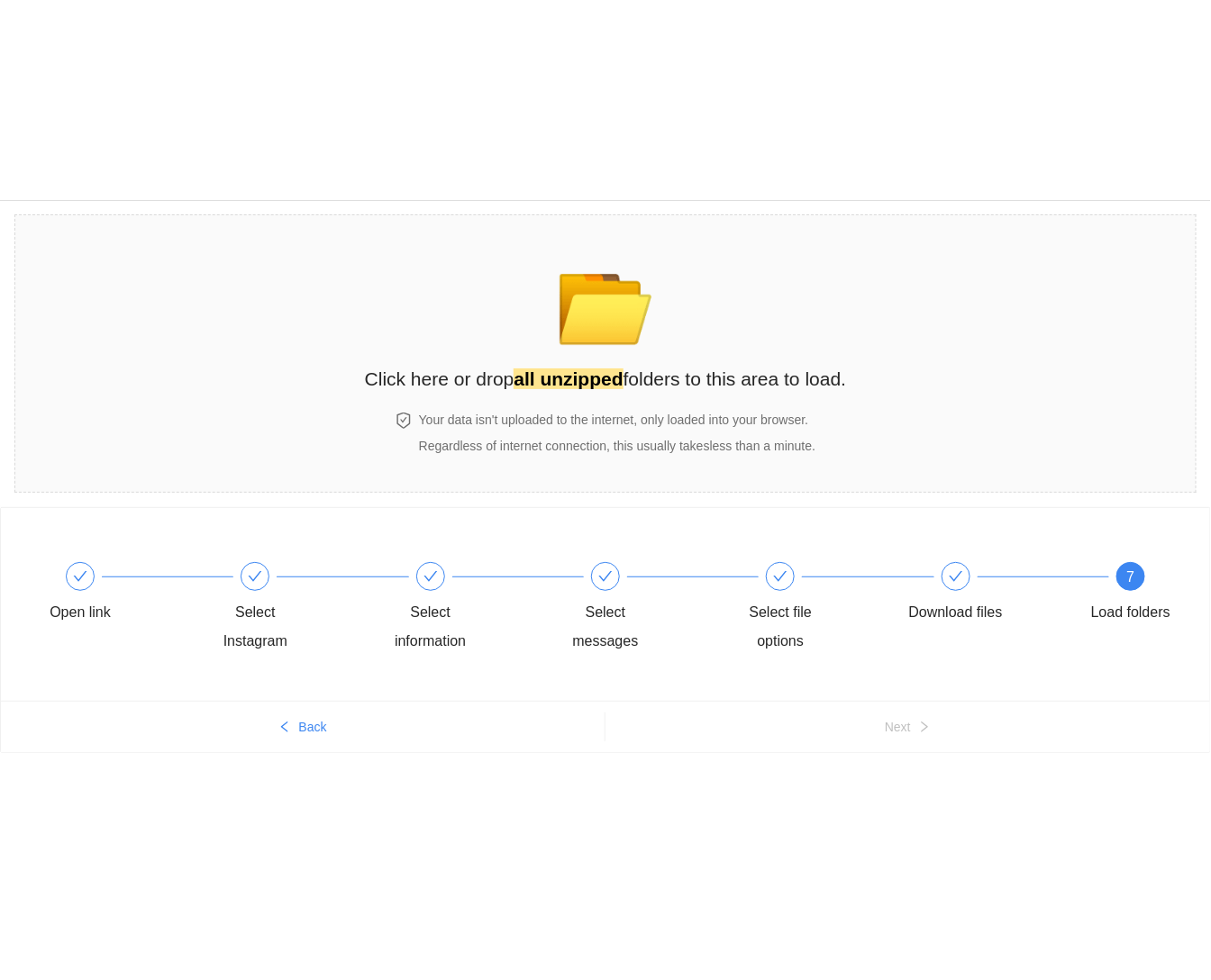 scroll, scrollTop: 0, scrollLeft: 0, axis: both 